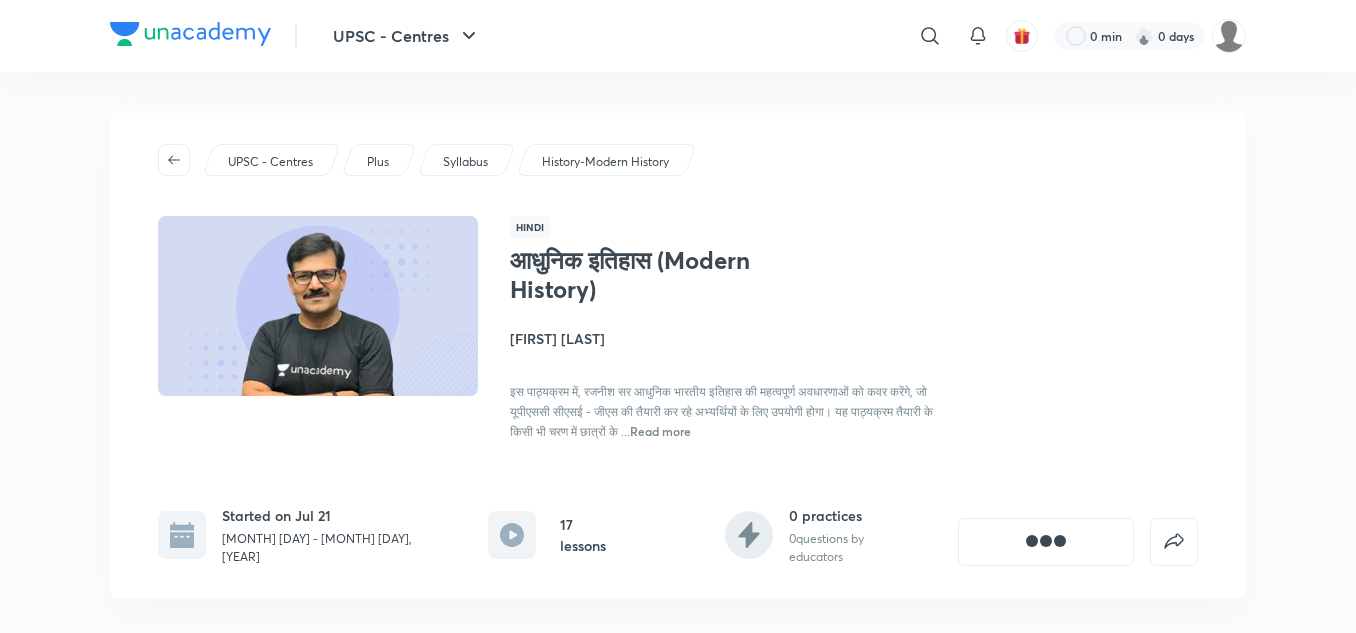 scroll, scrollTop: 0, scrollLeft: 0, axis: both 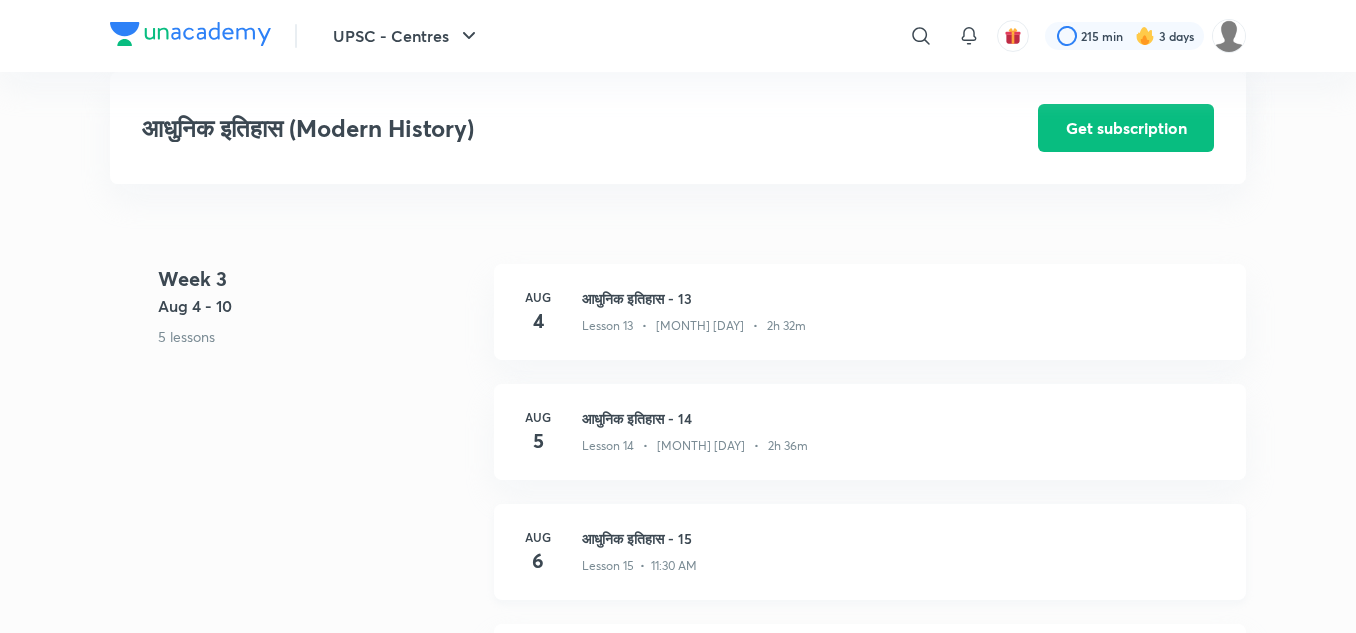click on "आधुनिक इतिहास - 15" at bounding box center [902, 538] 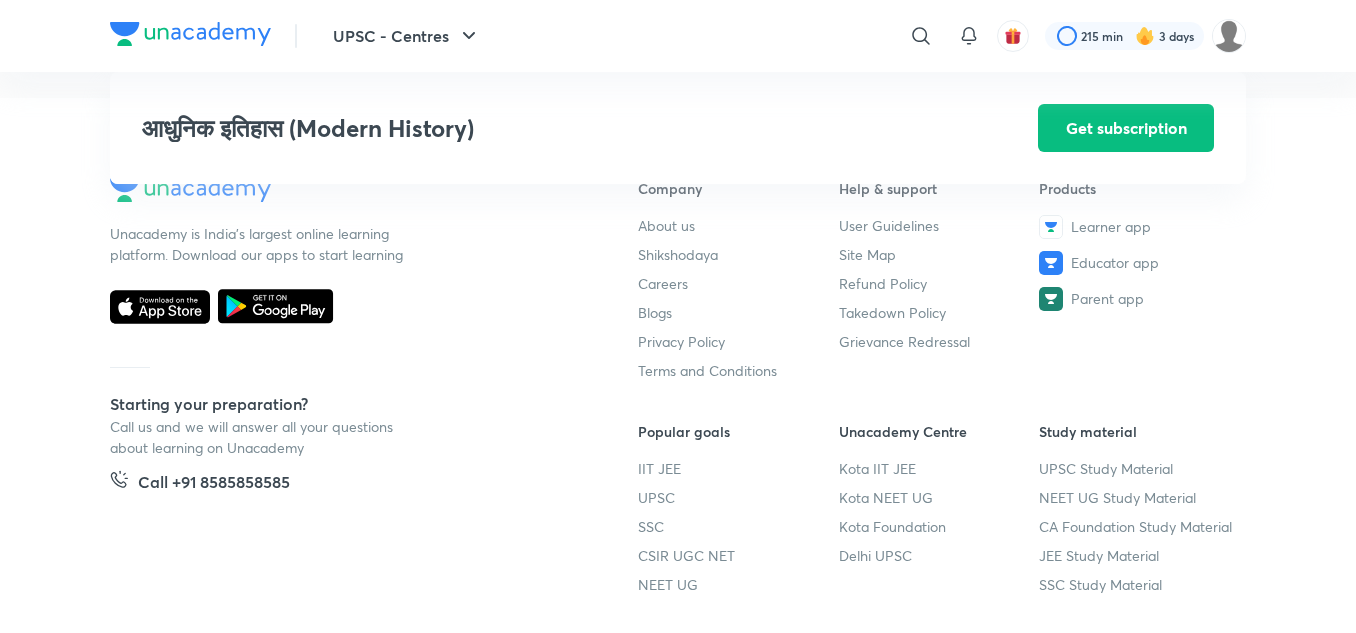 scroll, scrollTop: 3410, scrollLeft: 0, axis: vertical 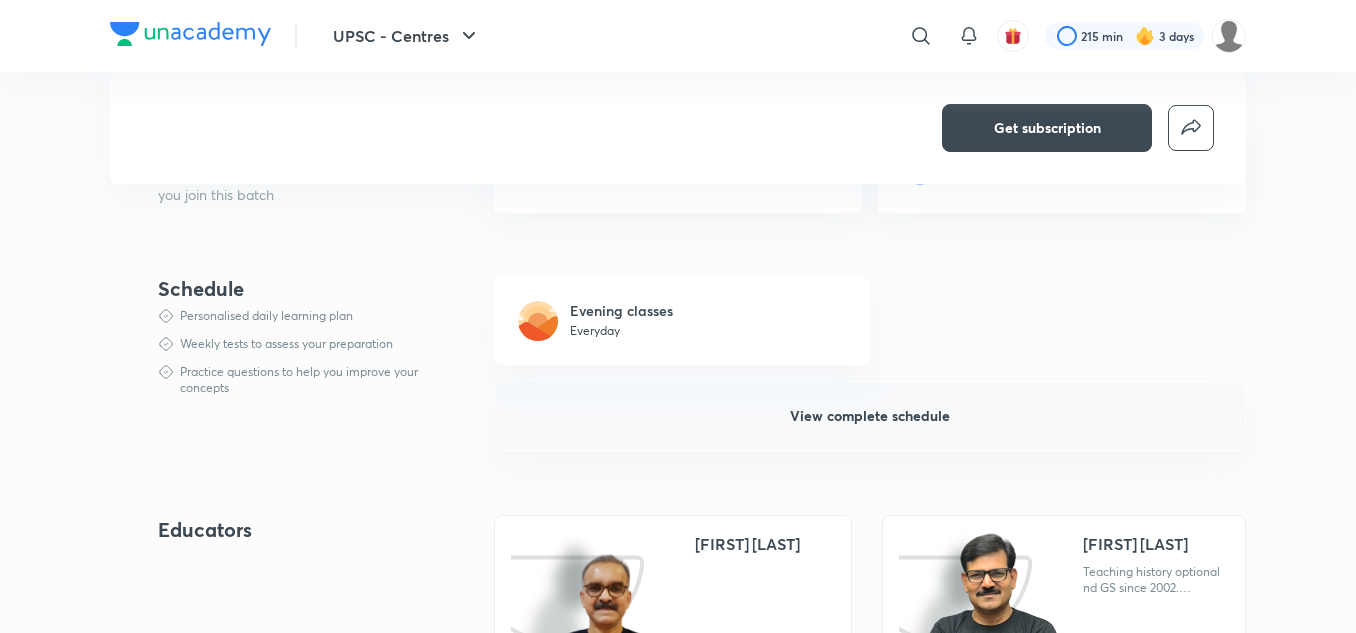 click on "View complete schedule" at bounding box center (870, 416) 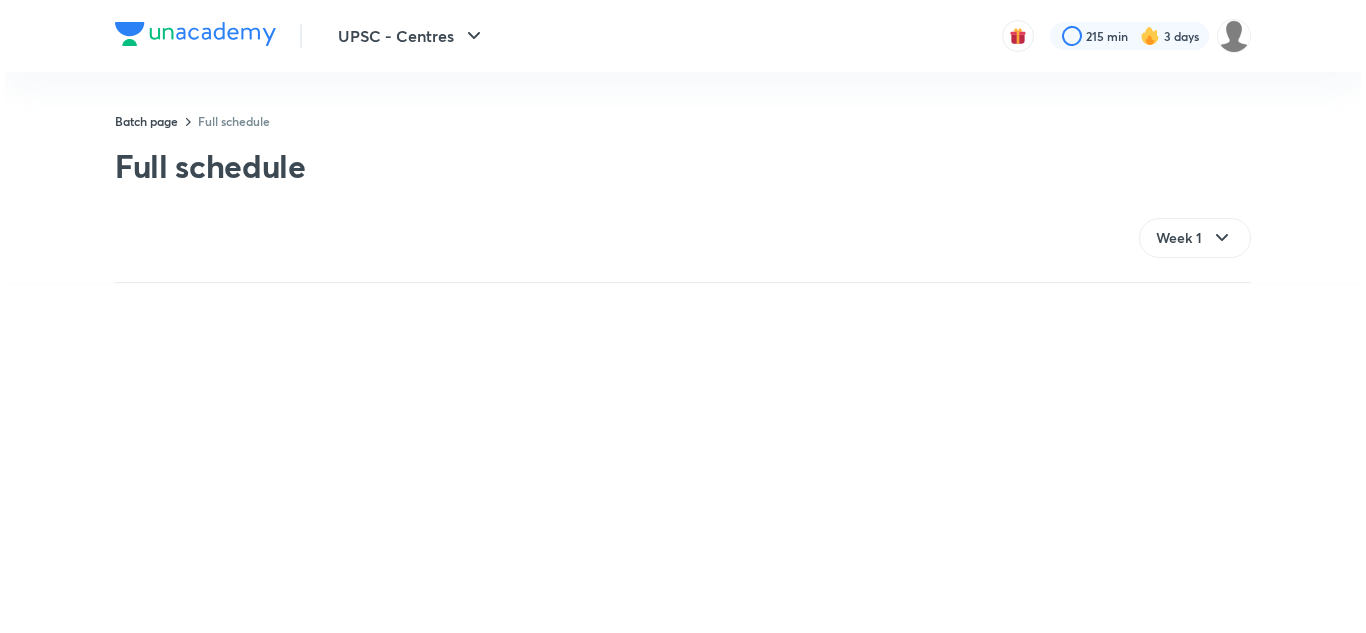 scroll, scrollTop: 0, scrollLeft: 0, axis: both 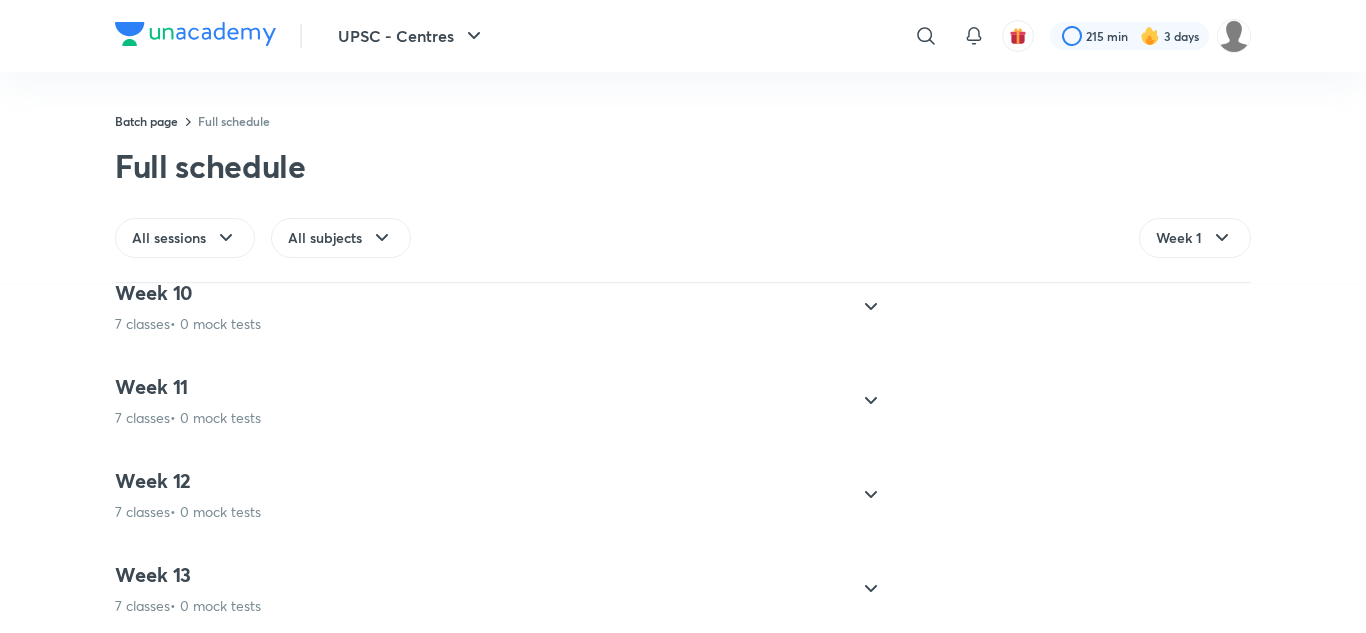click 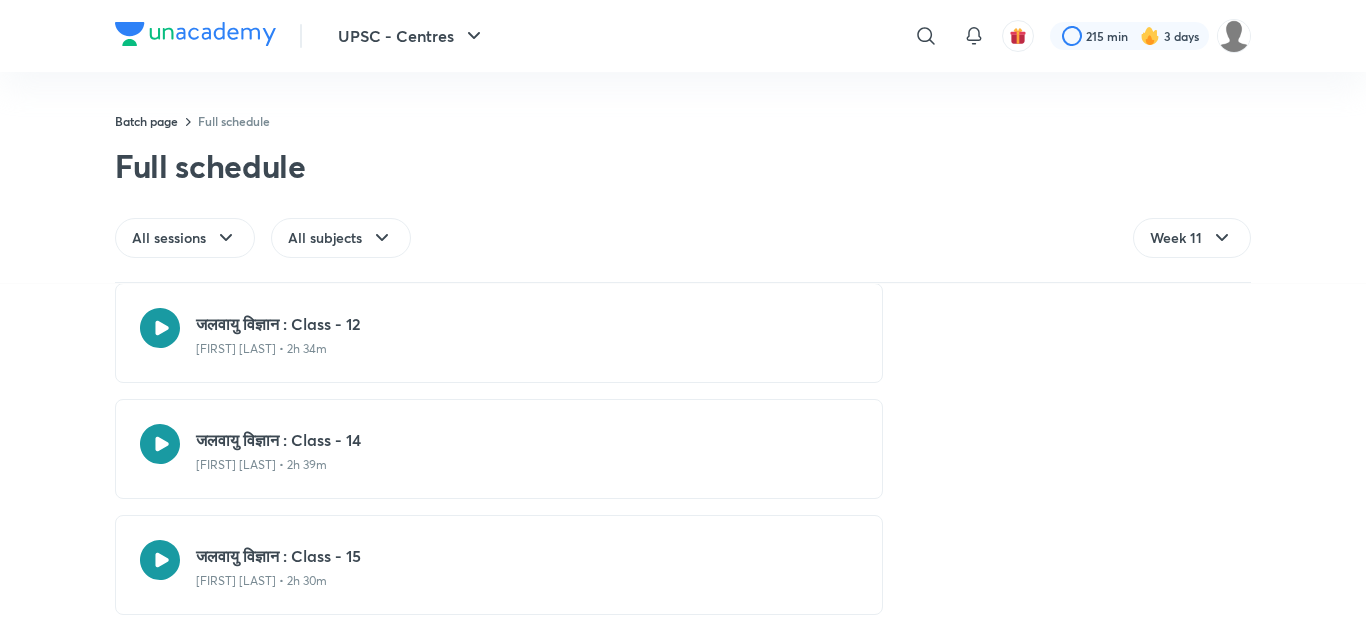 scroll, scrollTop: 1500, scrollLeft: 0, axis: vertical 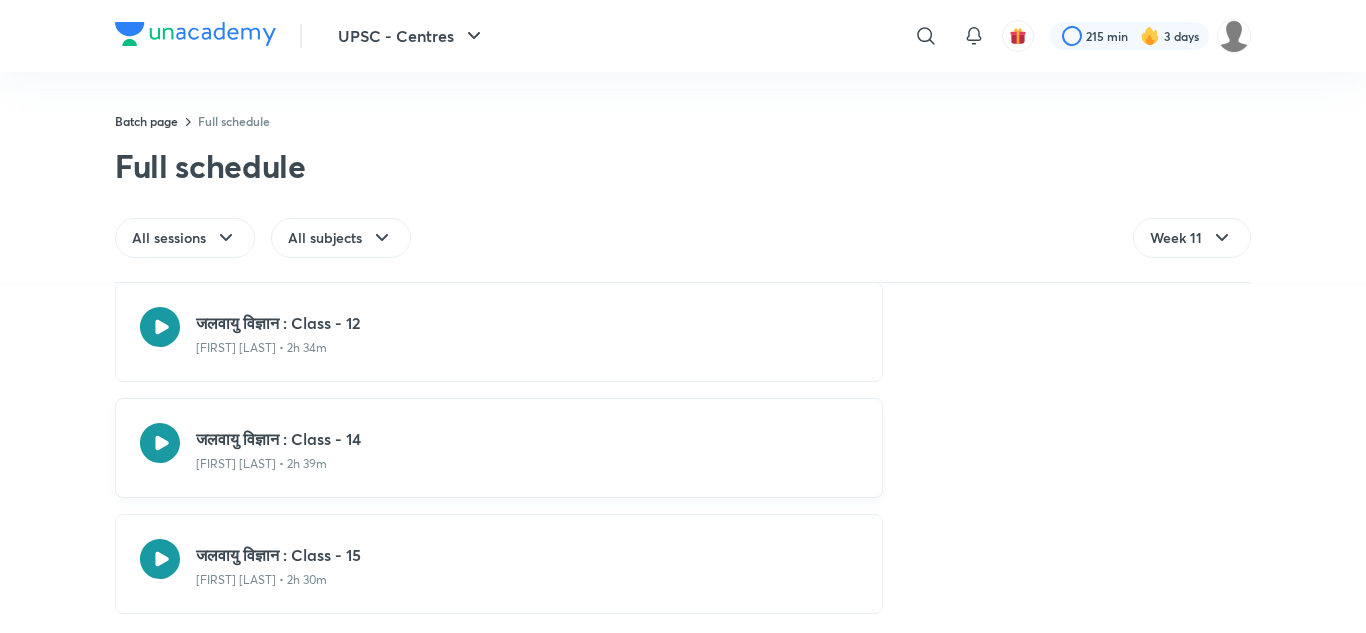 click on "जलवायु विज्ञान : Class - 14" at bounding box center (527, 439) 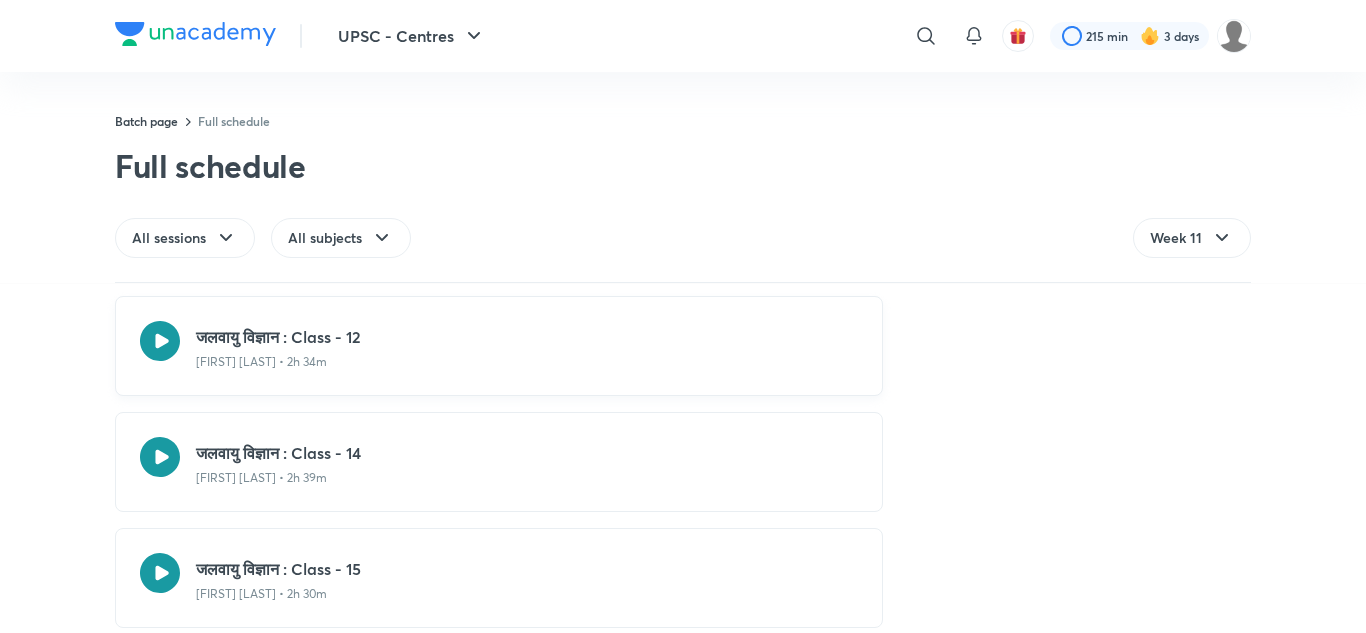 scroll, scrollTop: 1487, scrollLeft: 0, axis: vertical 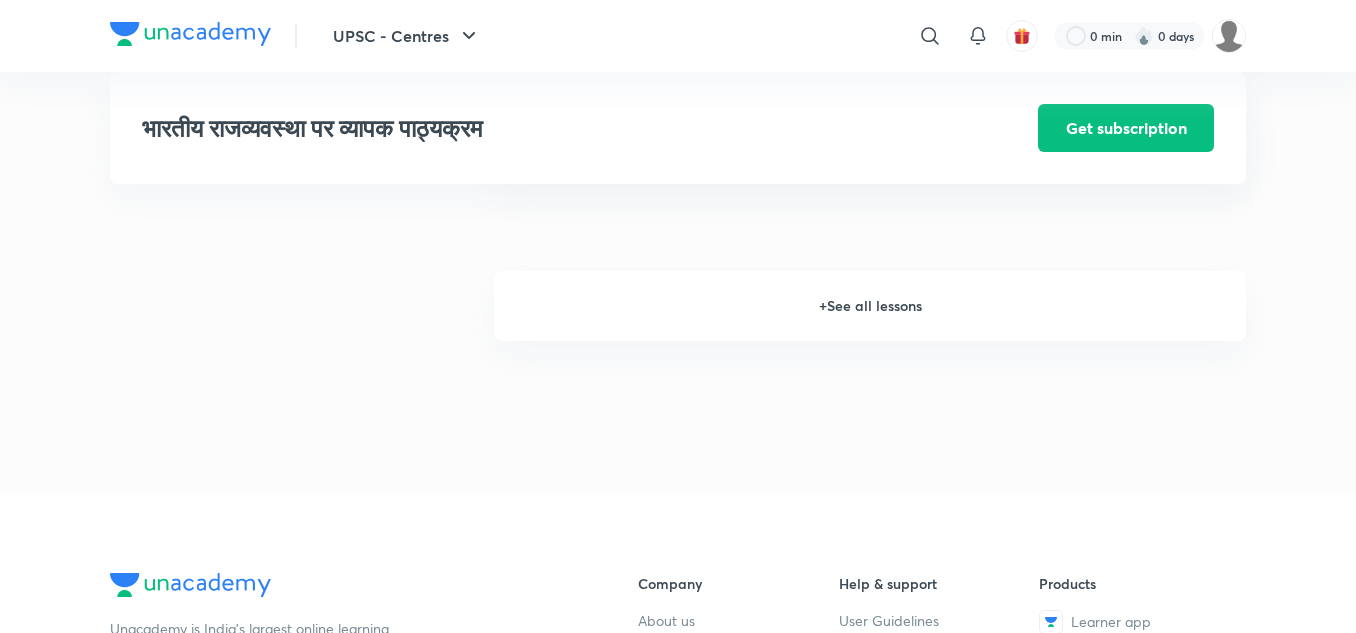 click on "+  See all lessons" at bounding box center [870, 306] 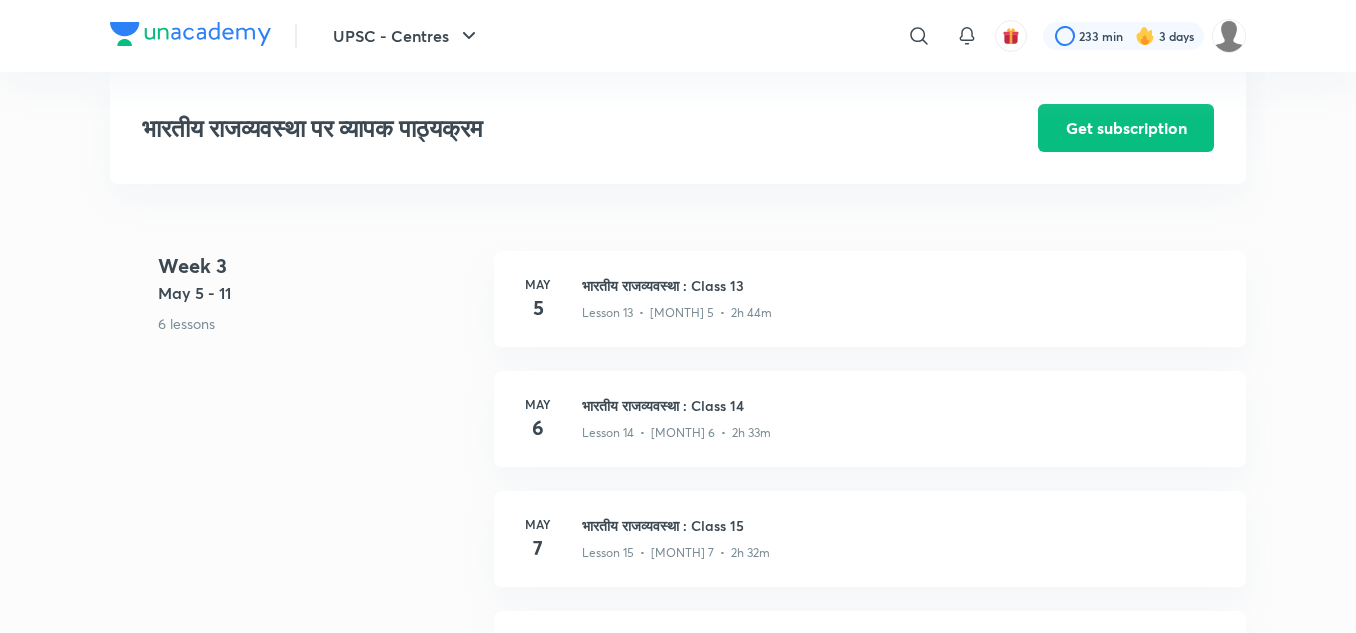 scroll, scrollTop: 2334, scrollLeft: 0, axis: vertical 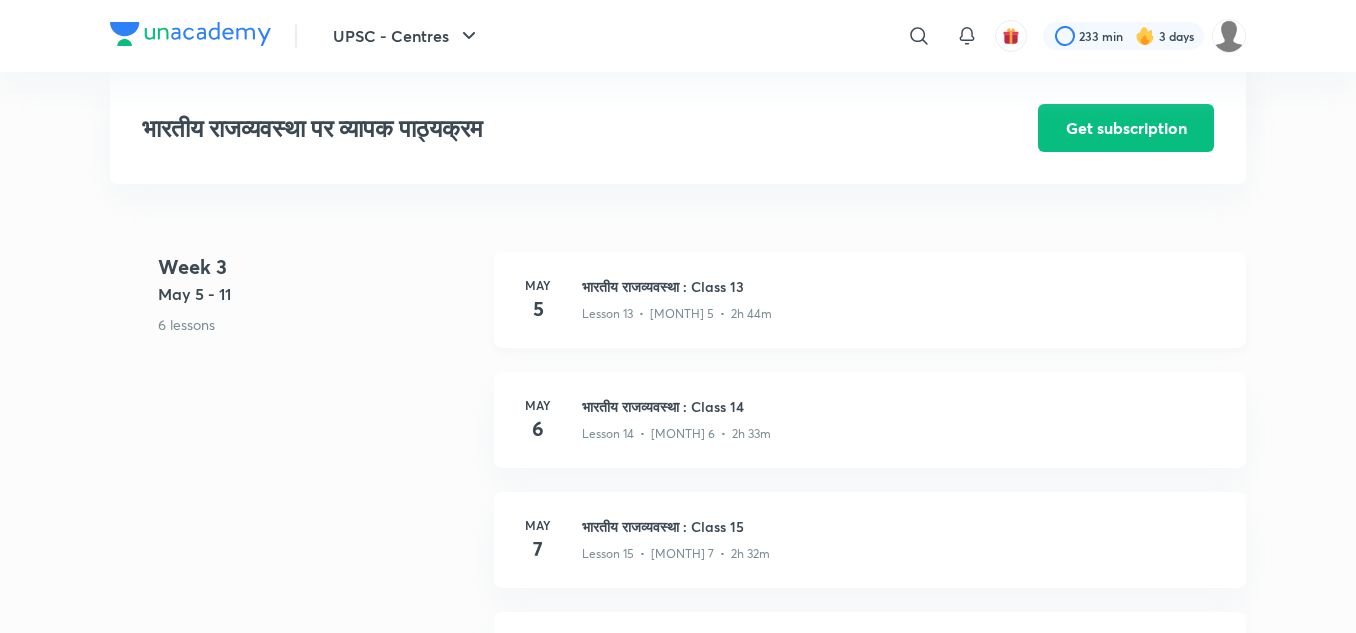 click on "भारतीय राजव्यवस्था : Class 13" at bounding box center [902, 286] 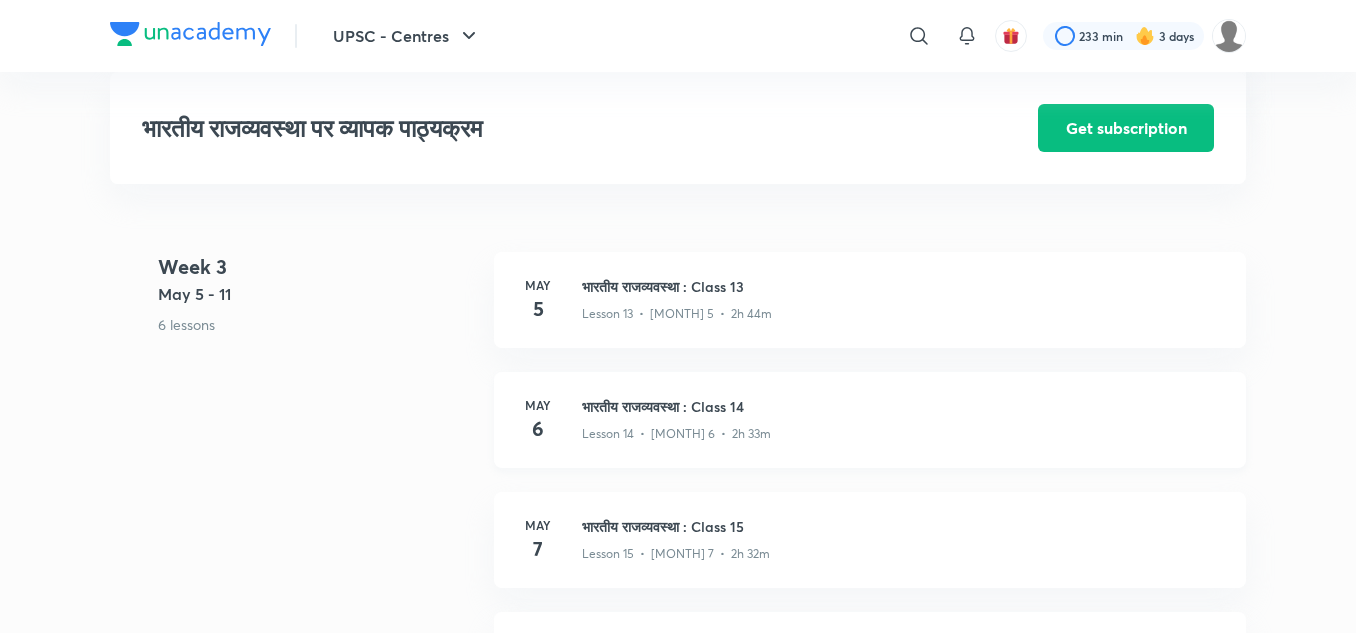 click on "भारतीय राजव्यवस्था : Class 14" at bounding box center (902, 406) 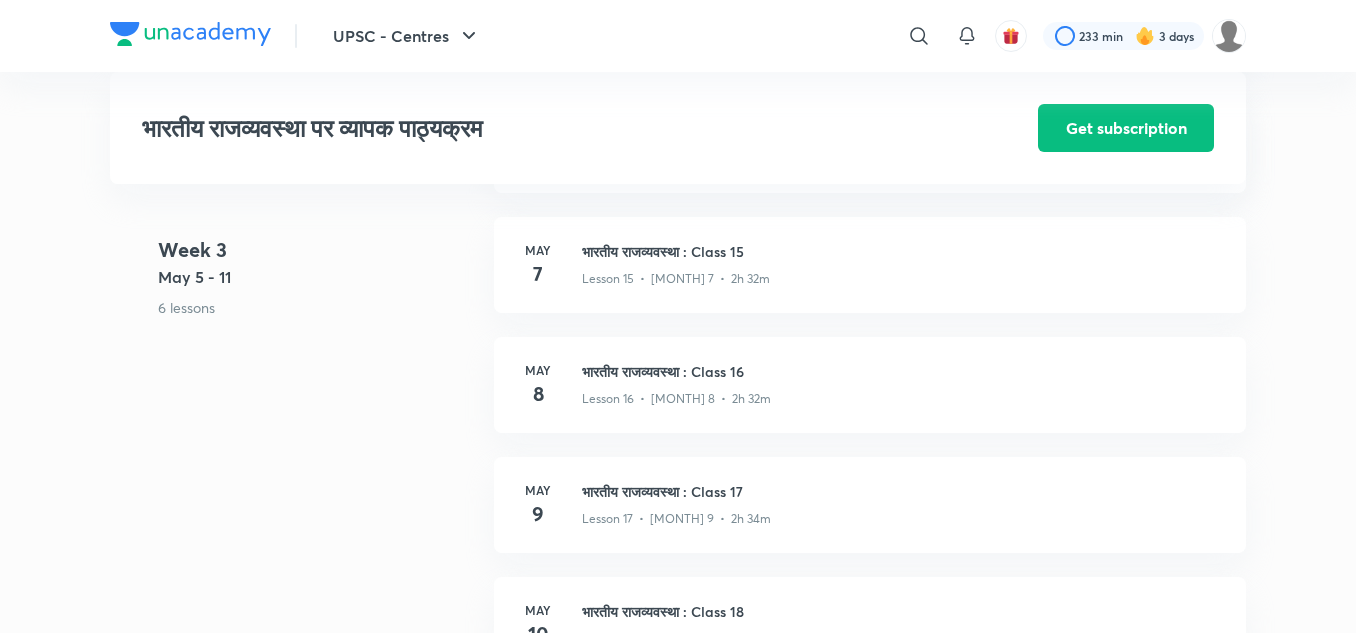 scroll, scrollTop: 2610, scrollLeft: 0, axis: vertical 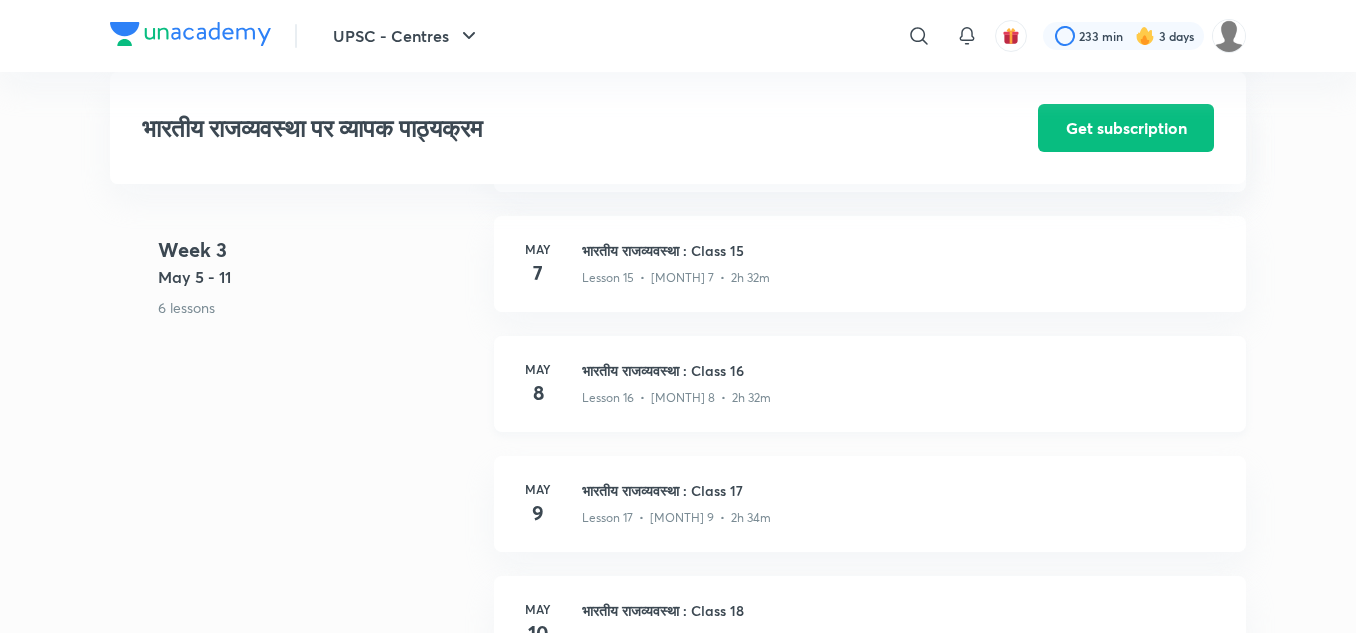 click on "भारतीय राजव्यवस्था : Class 16" at bounding box center (902, 370) 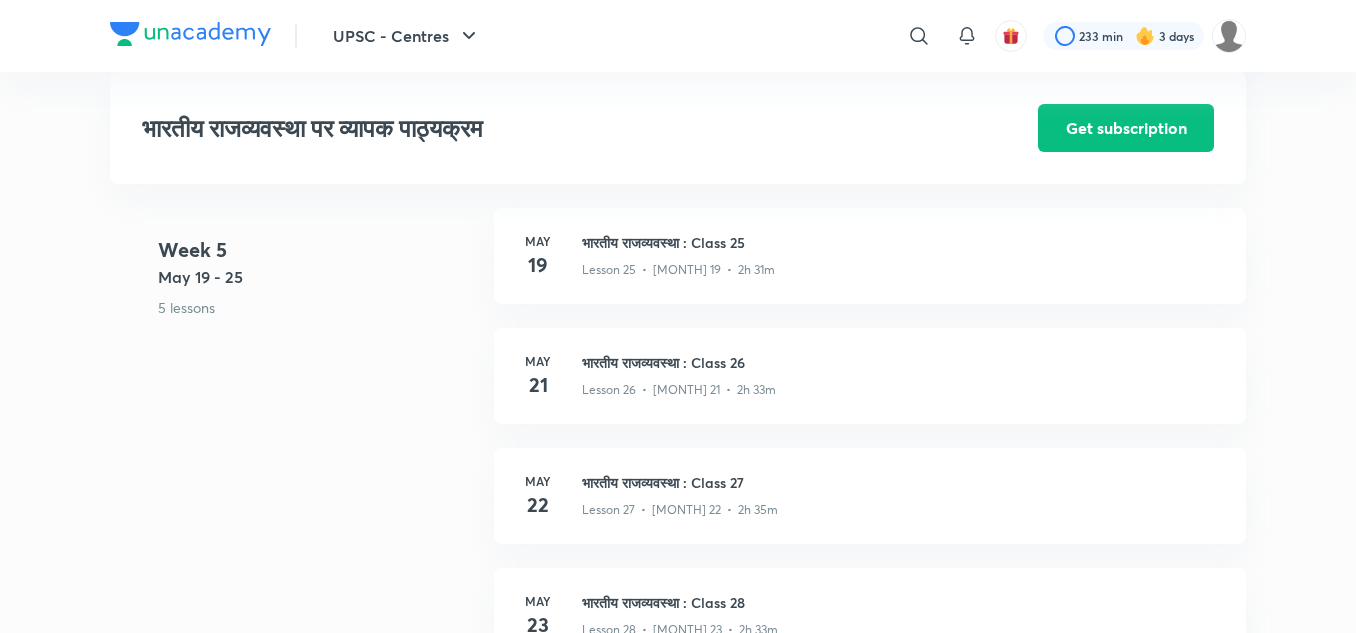 scroll, scrollTop: 4198, scrollLeft: 0, axis: vertical 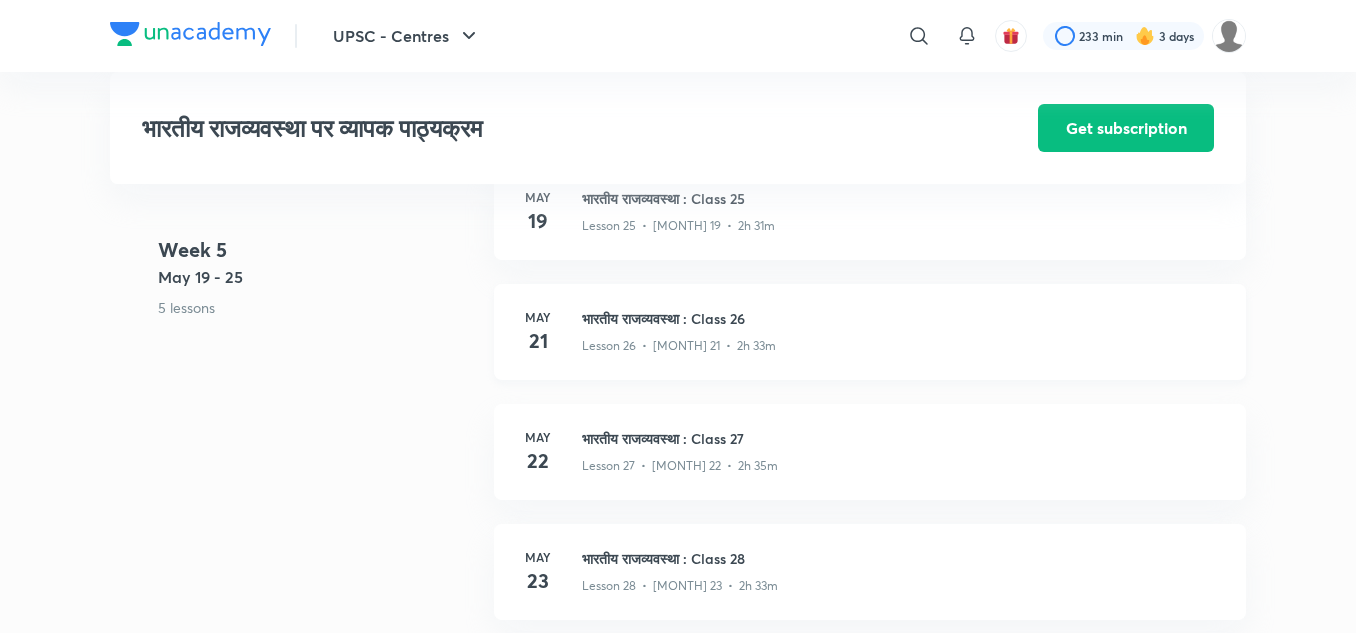 click on "भारतीय राजव्यवस्था : Class 26" at bounding box center (902, 318) 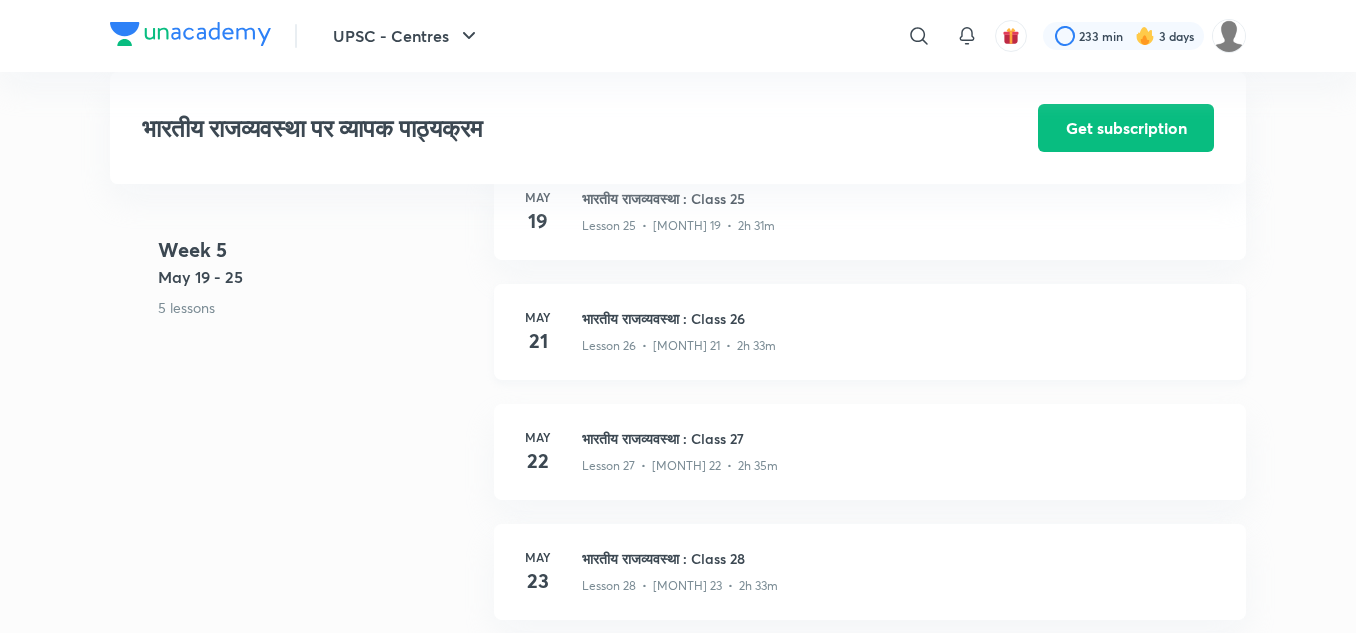 click on "भारतीय राजव्यवस्था : Class 26" at bounding box center [902, 318] 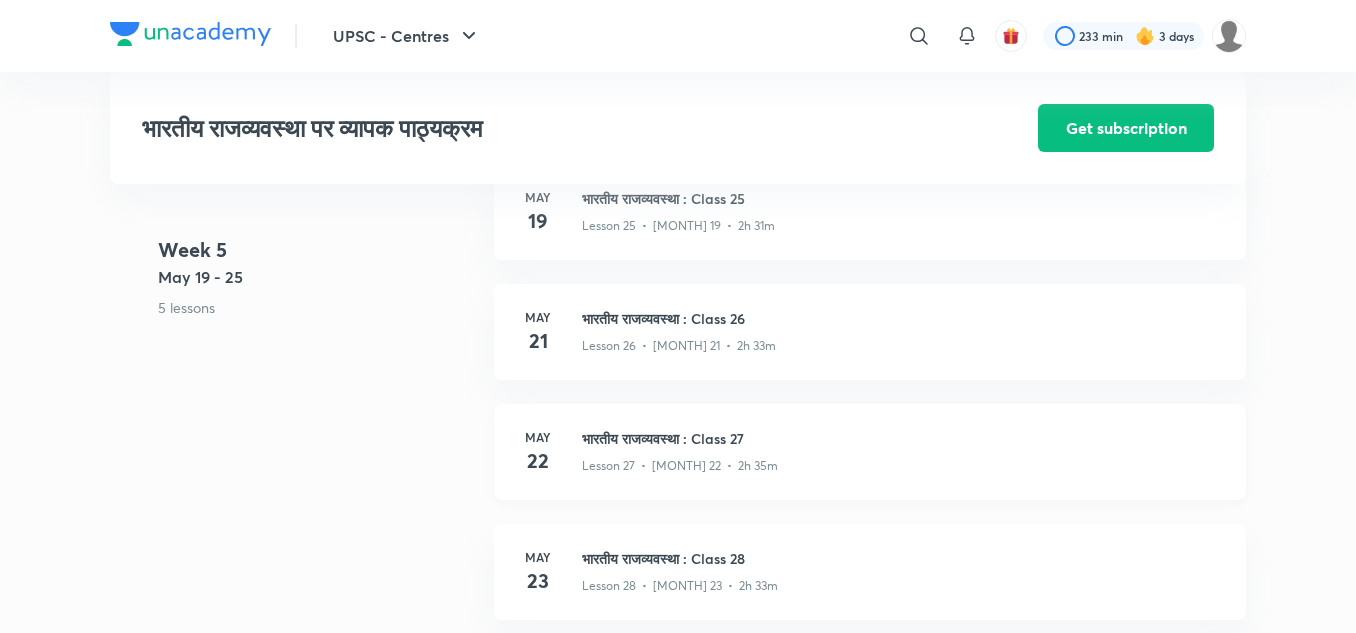 click on "भारतीय राजव्यवस्था : Class 27" at bounding box center [902, 438] 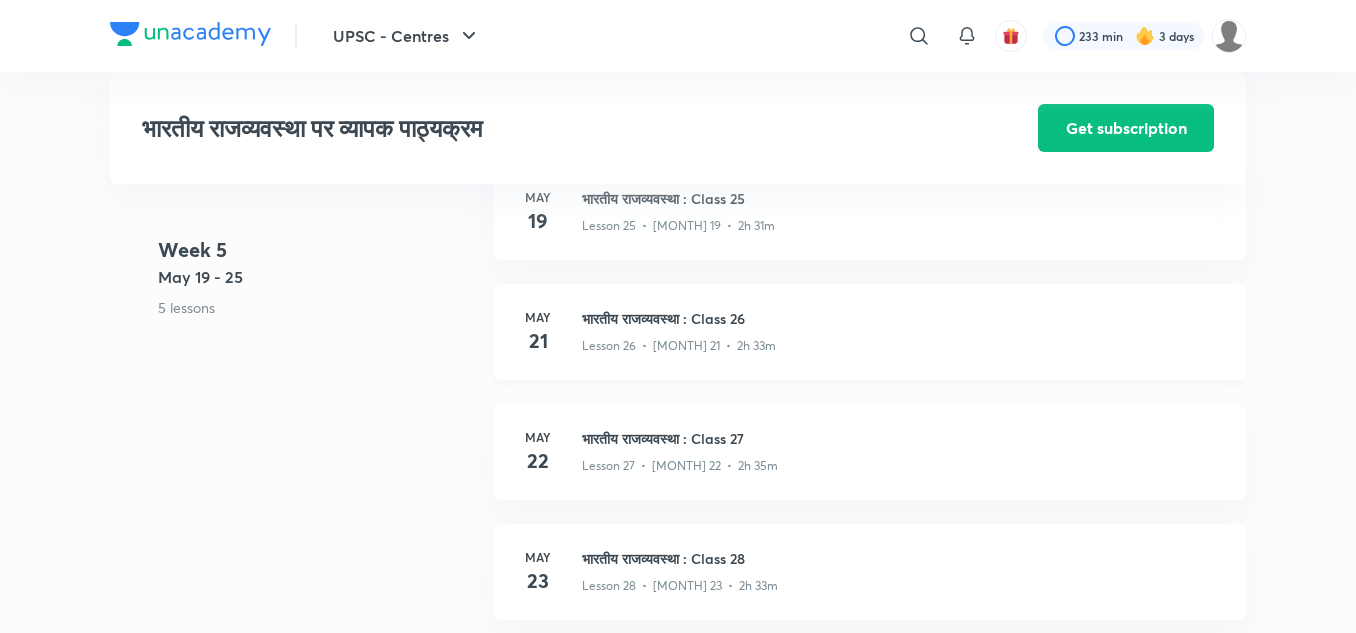 click on "भारतीय राजव्यवस्था : Class 26" at bounding box center [902, 318] 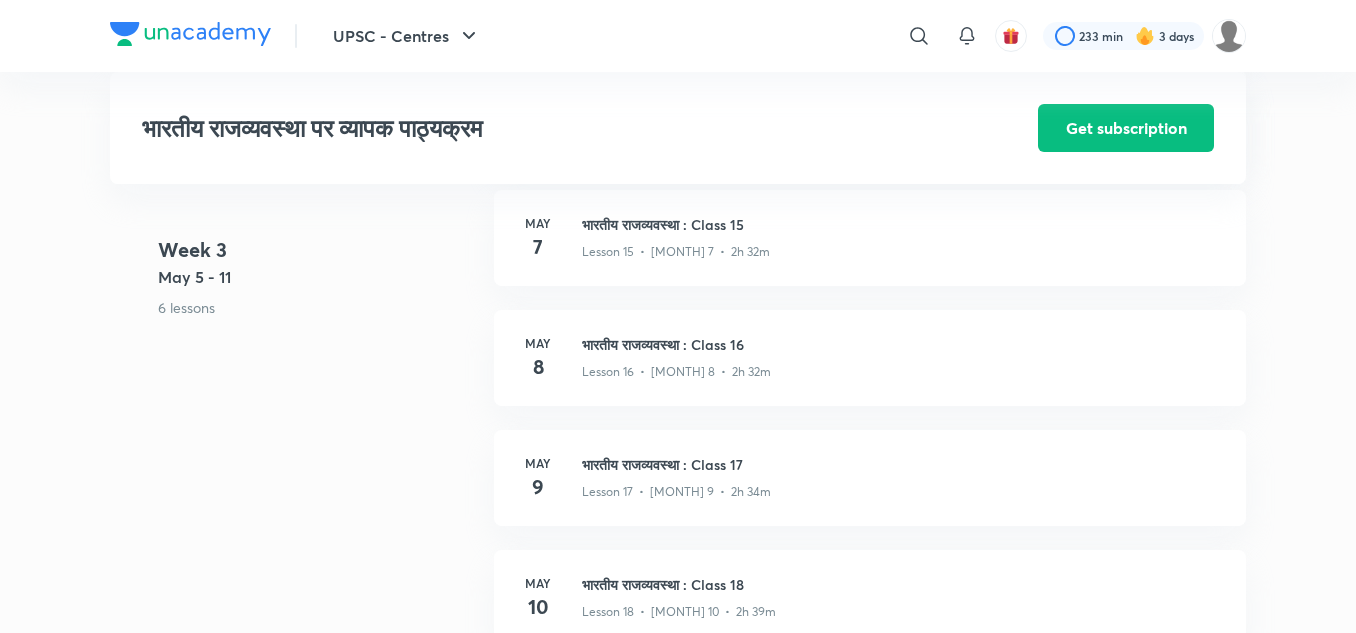 scroll, scrollTop: 2633, scrollLeft: 0, axis: vertical 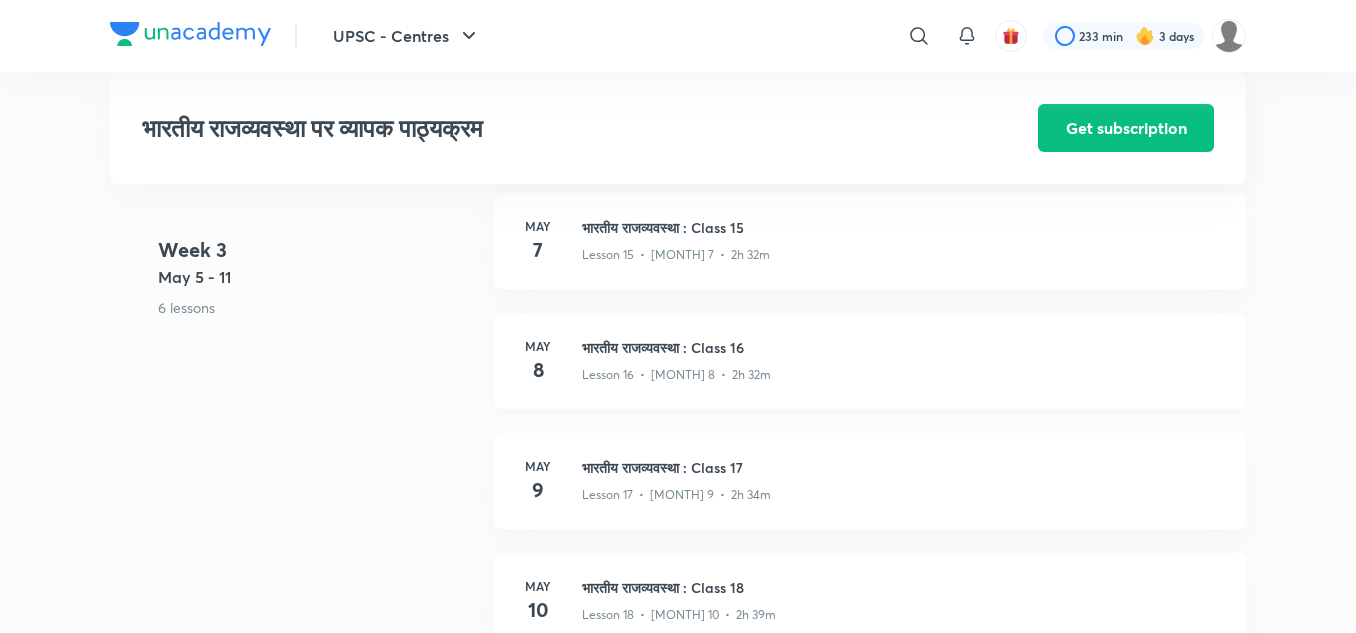 click on "भारतीय राजव्यवस्था : Class 16" at bounding box center [902, 347] 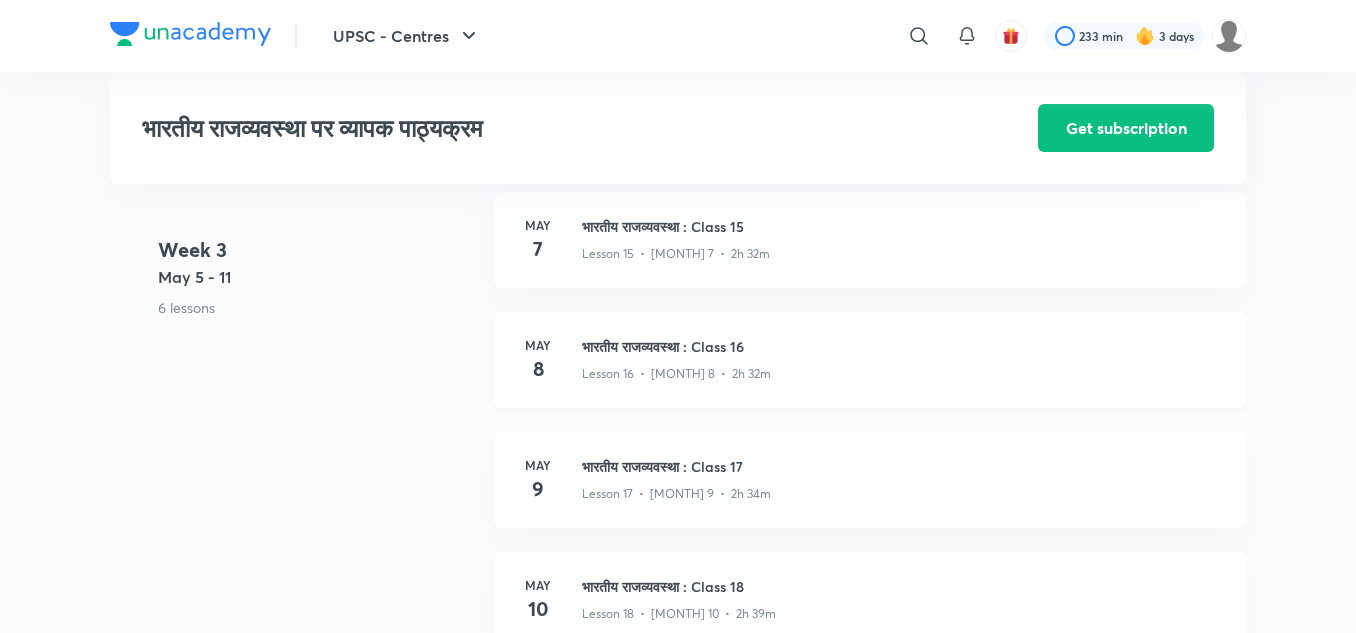 scroll, scrollTop: 2636, scrollLeft: 0, axis: vertical 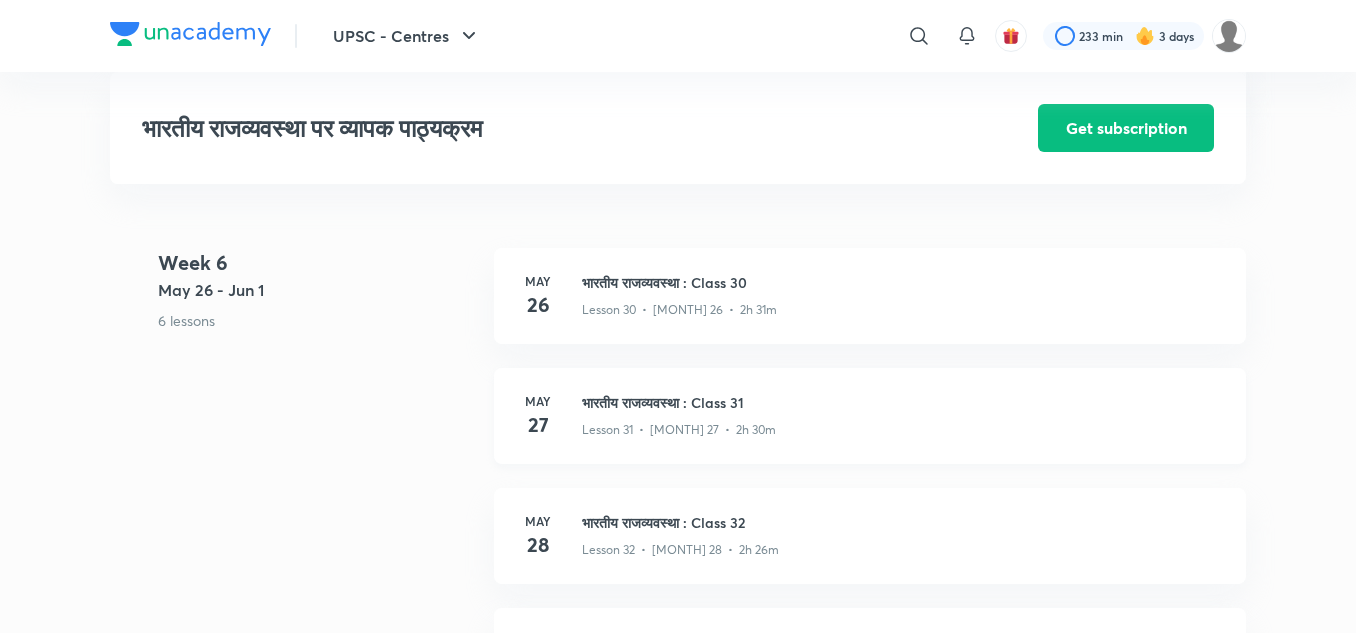 click on "भारतीय राजव्यवस्था : Class 31" at bounding box center (902, 402) 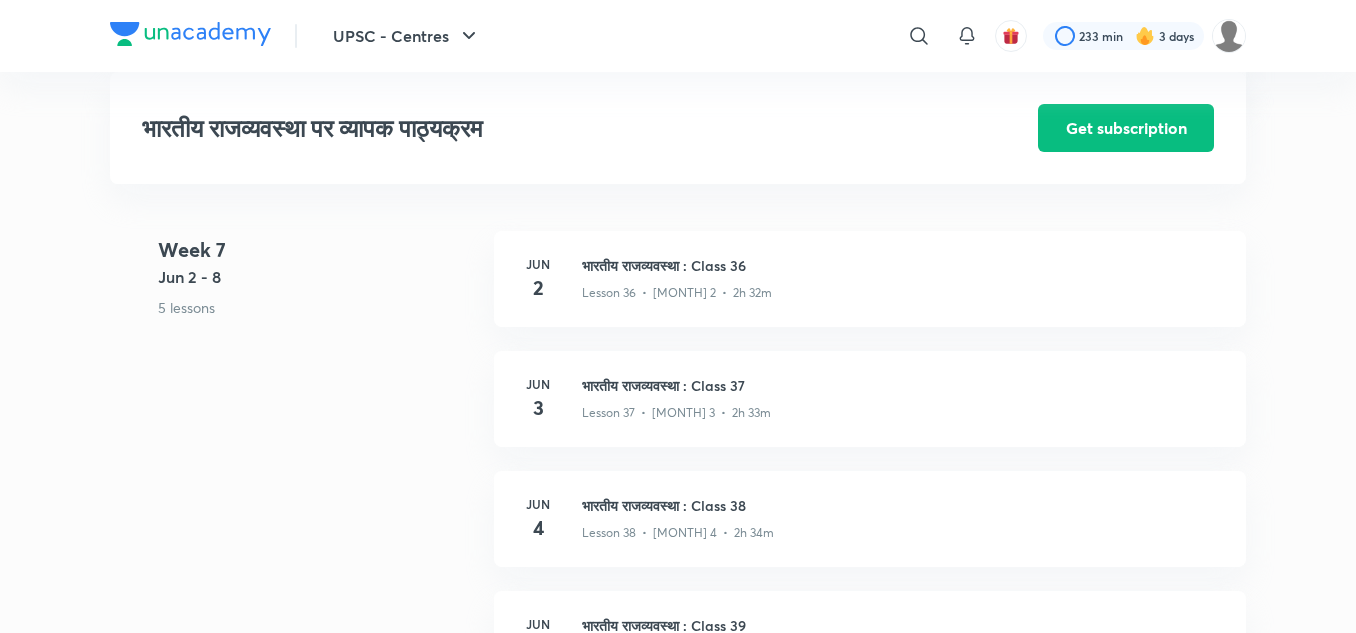 scroll, scrollTop: 5694, scrollLeft: 0, axis: vertical 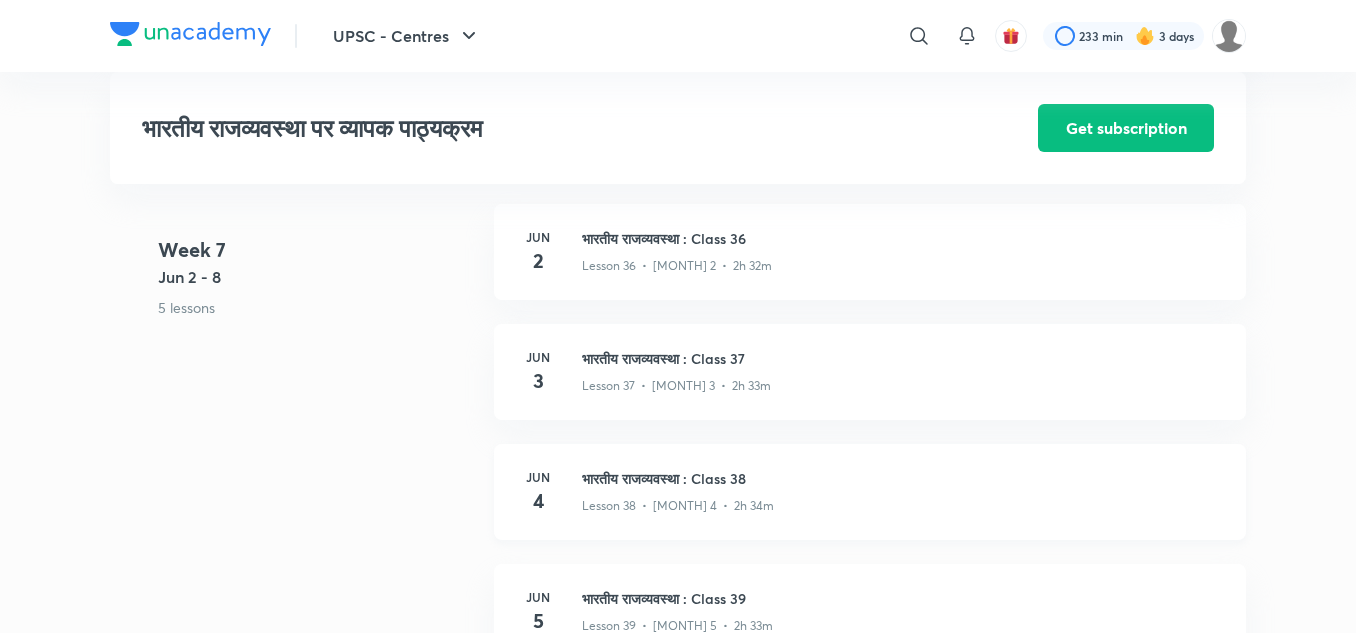 click on "भारतीय राजव्यवस्था : Class 38" at bounding box center (902, 478) 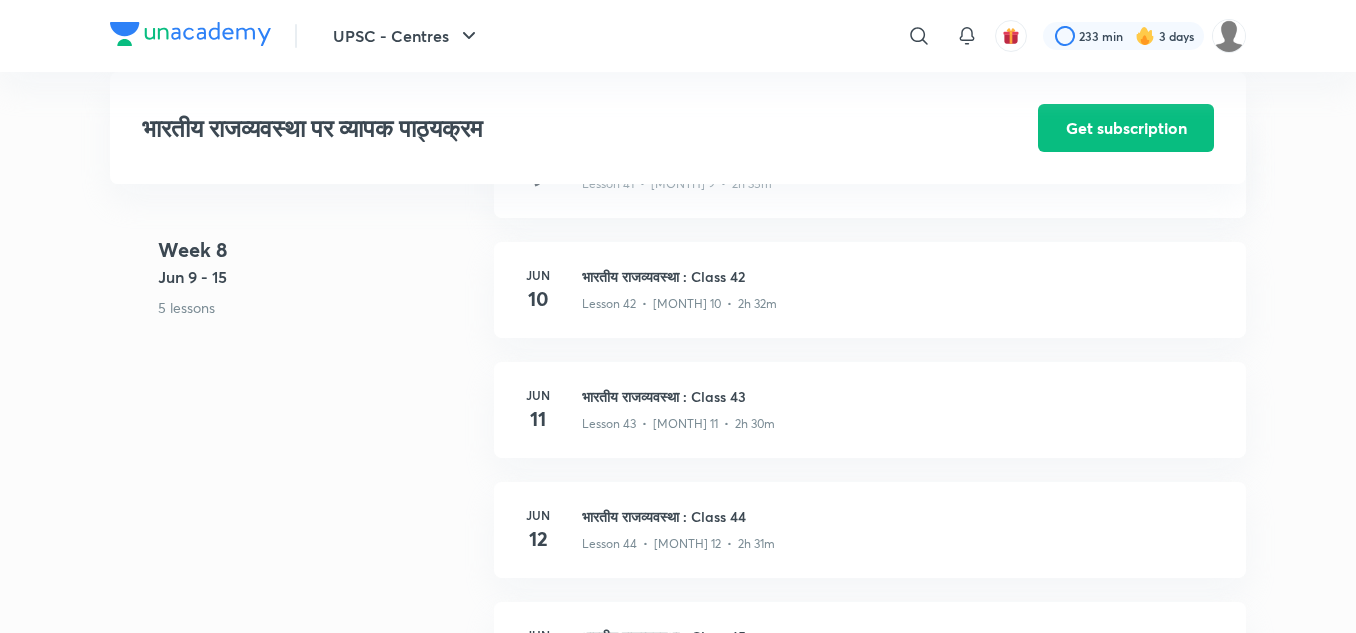 scroll, scrollTop: 6487, scrollLeft: 0, axis: vertical 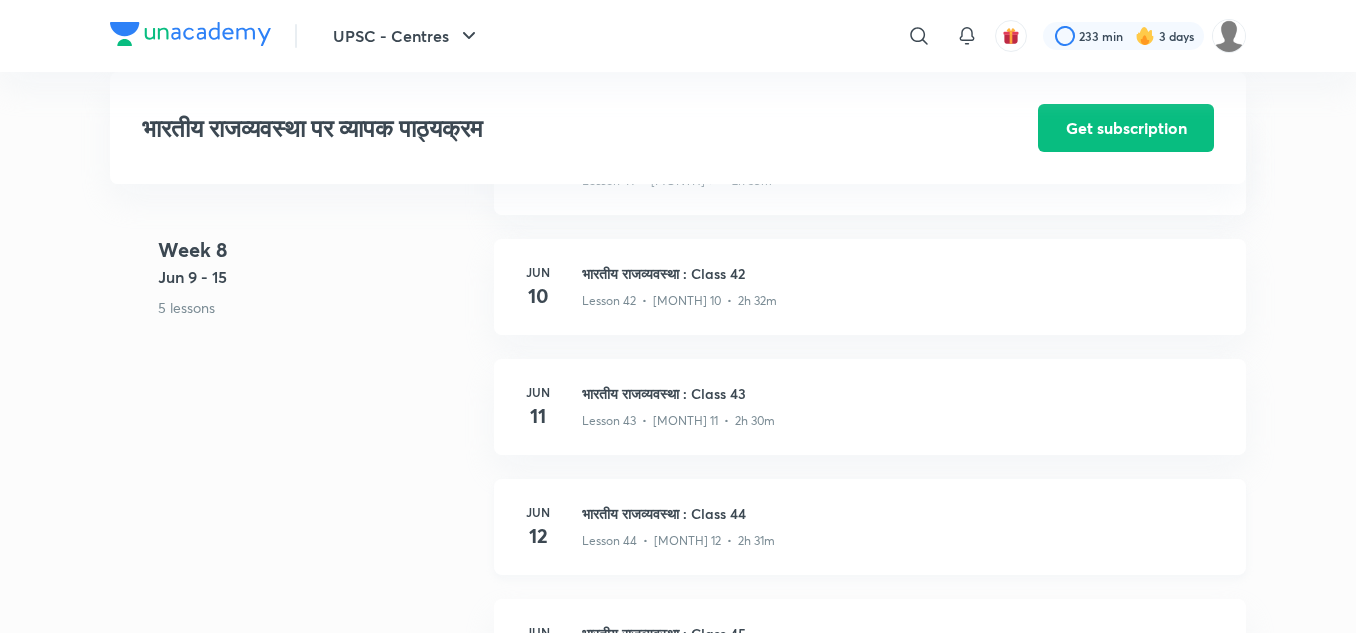 click on "भारतीय राजव्यवस्था : Class 44" at bounding box center (902, 513) 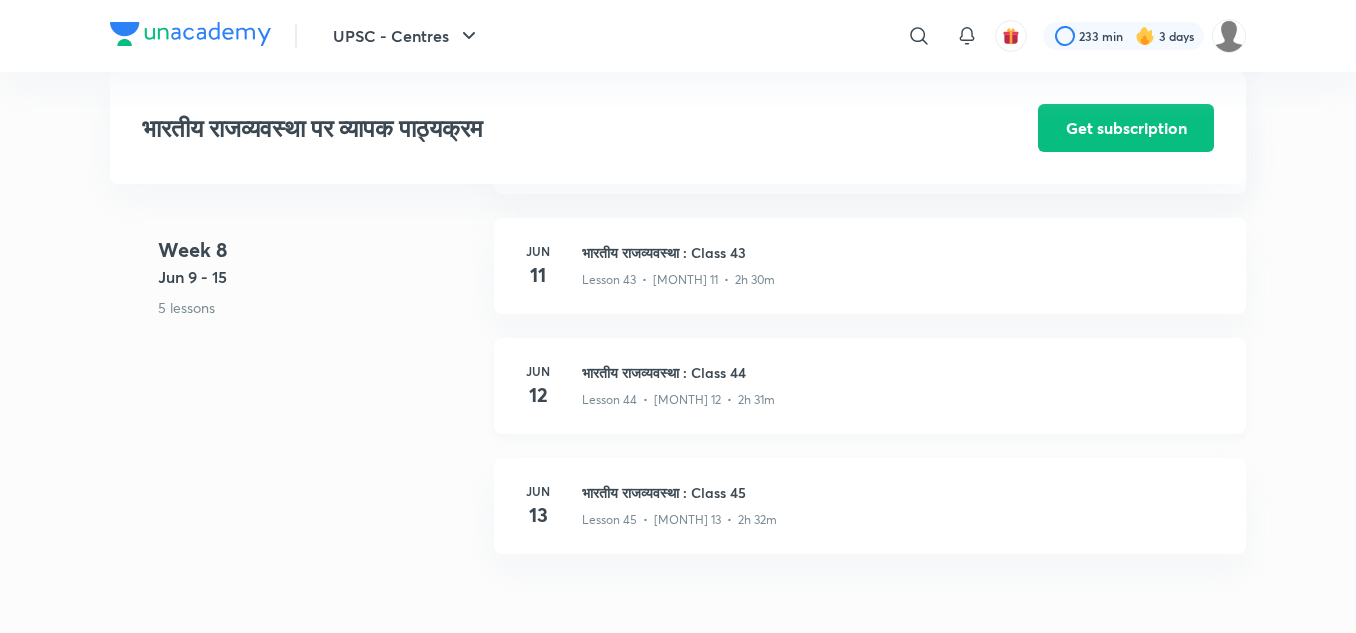 scroll, scrollTop: 6631, scrollLeft: 0, axis: vertical 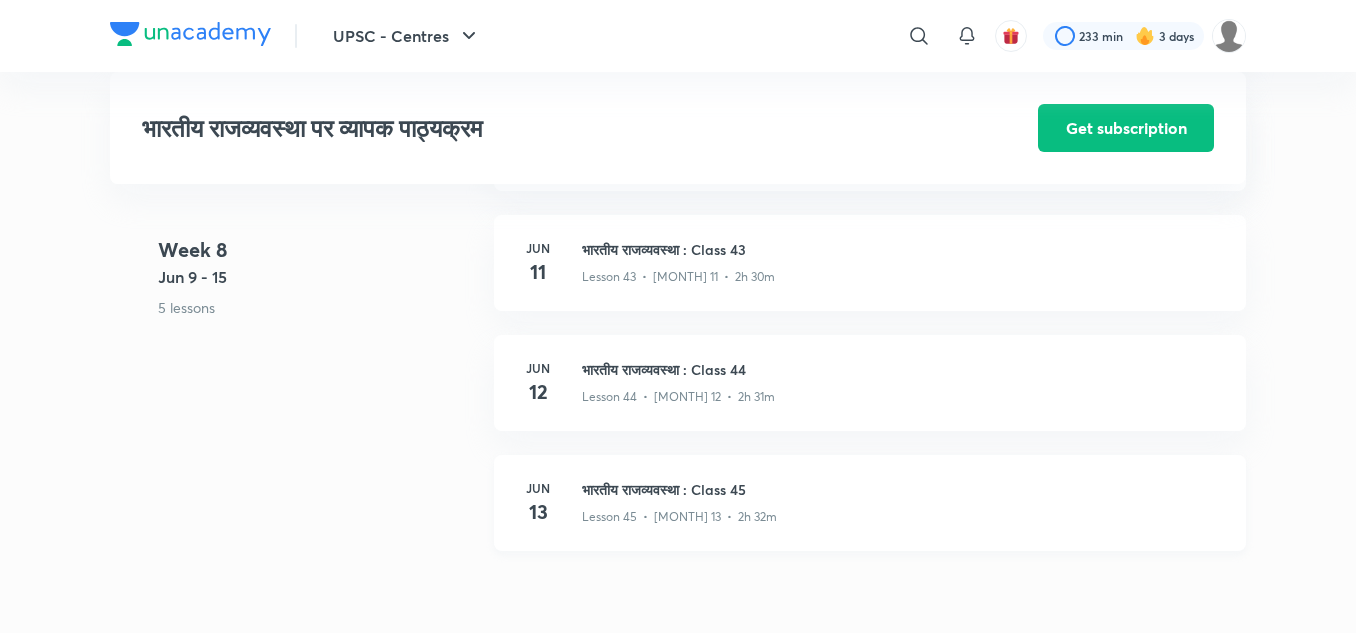 click on "भारतीय राजव्यवस्था : Class 45" at bounding box center [902, 489] 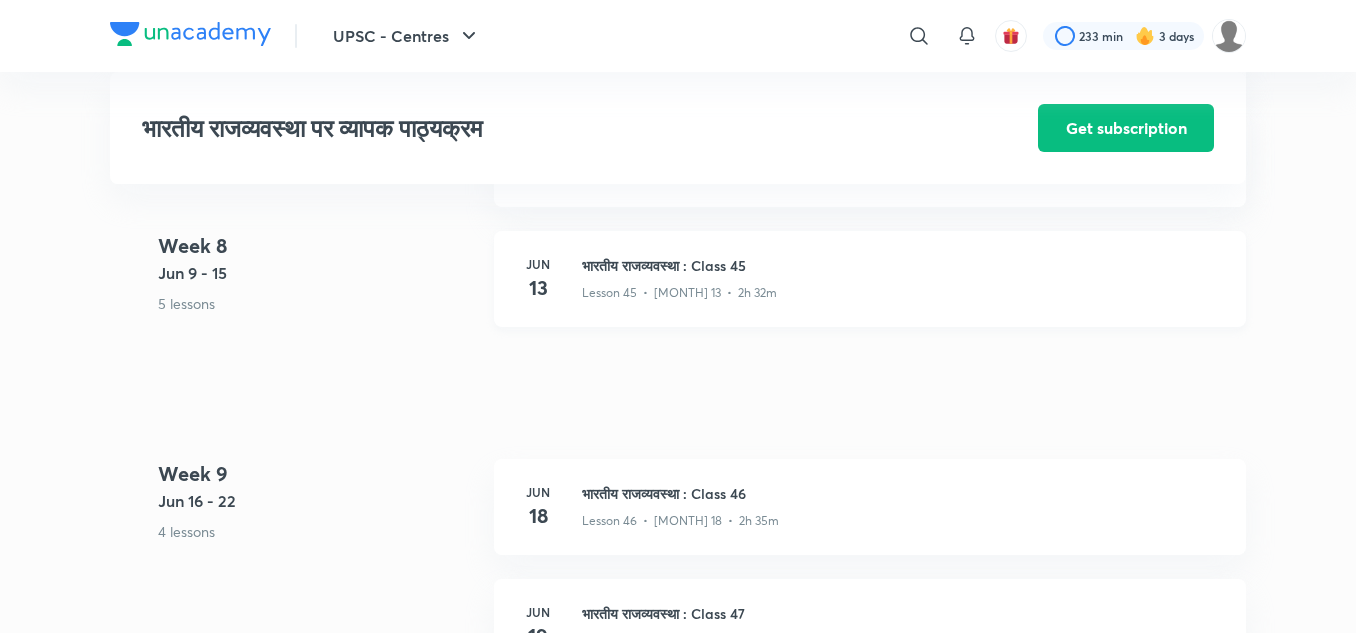 scroll, scrollTop: 6867, scrollLeft: 0, axis: vertical 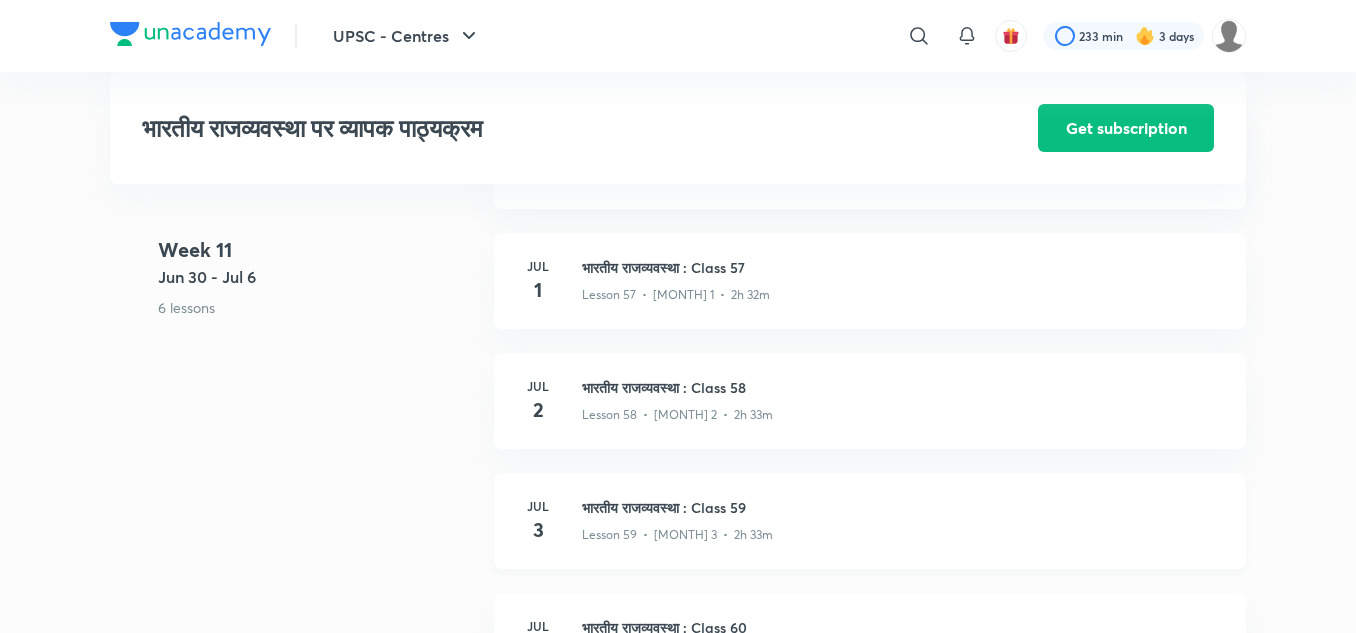click on "भारतीय राजव्यवस्था : Class 59" at bounding box center [902, 507] 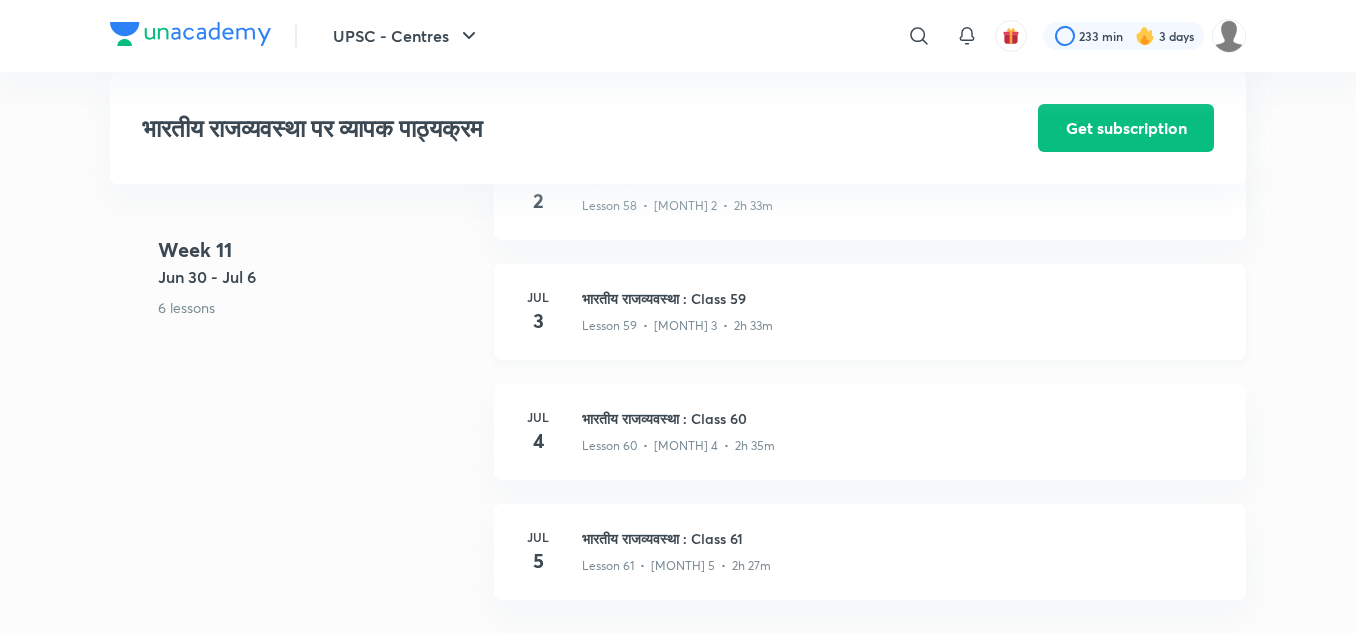 scroll, scrollTop: 8856, scrollLeft: 0, axis: vertical 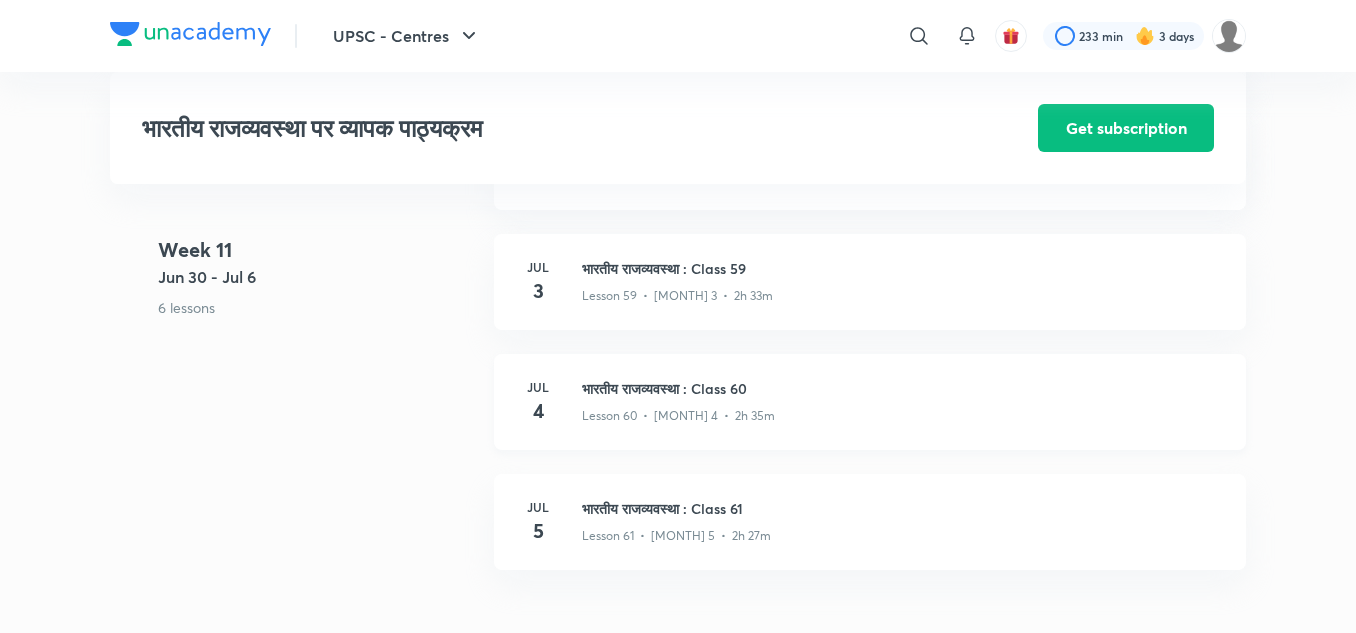click on "भारतीय राजव्यवस्था : Class 60" at bounding box center (902, 388) 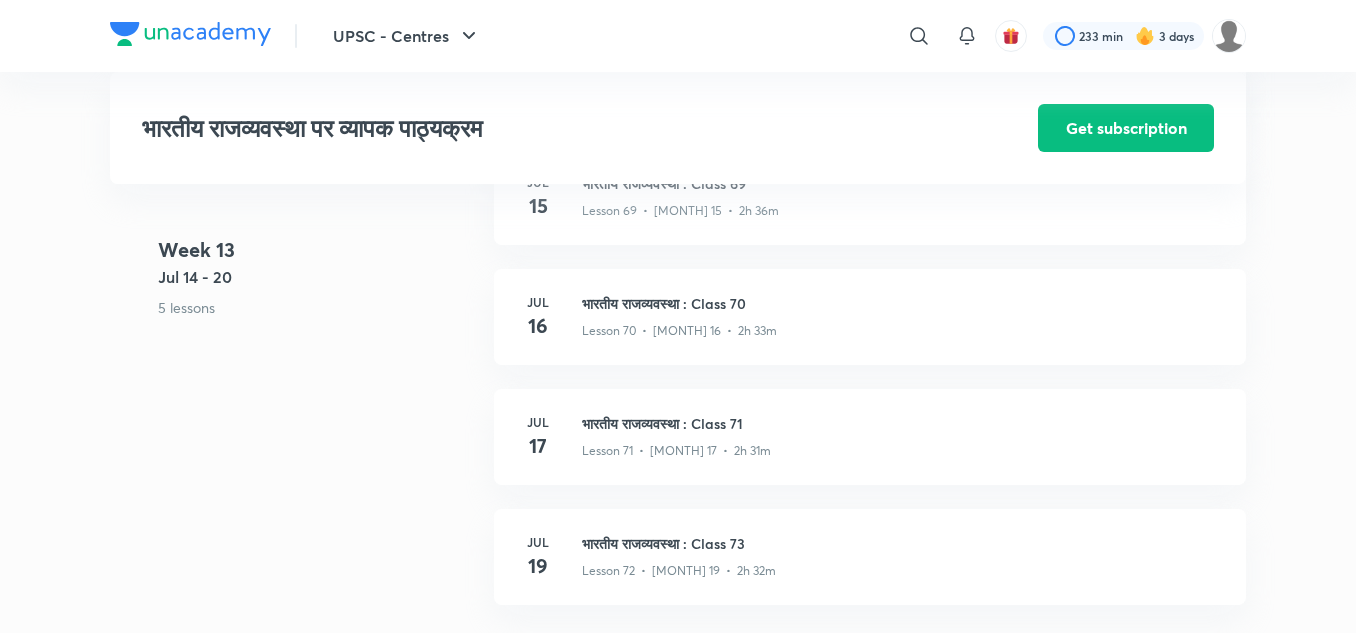 scroll, scrollTop: 10358, scrollLeft: 0, axis: vertical 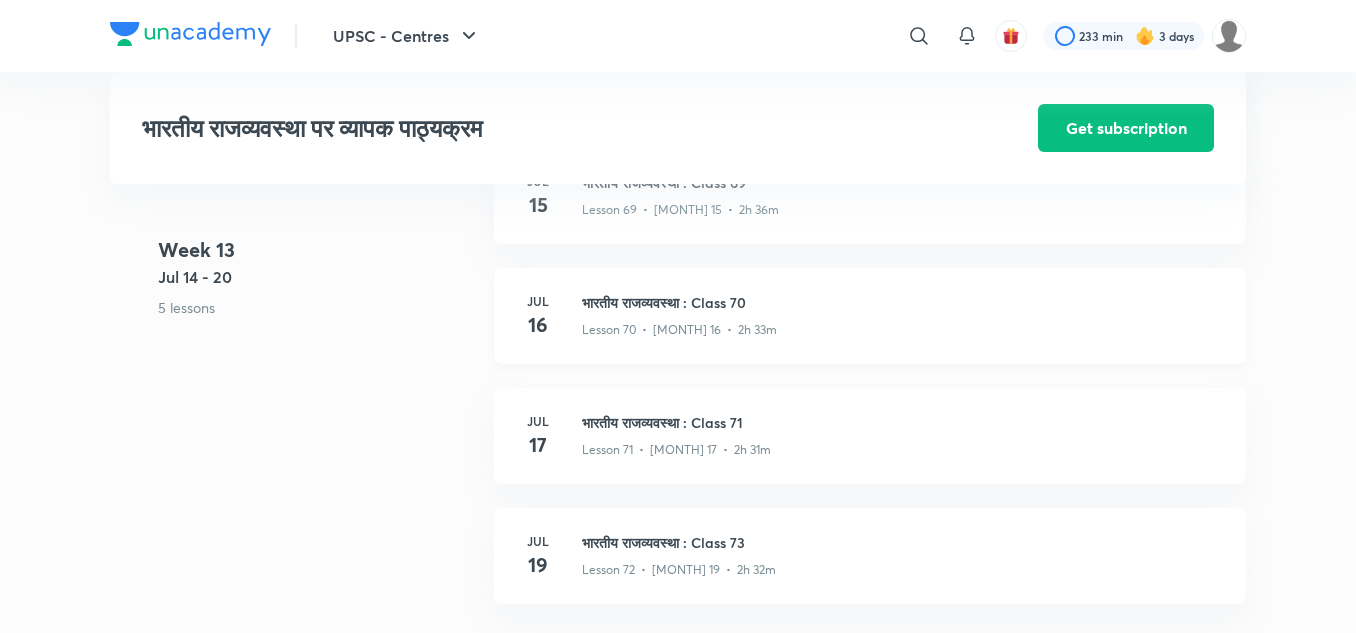 click on "भारतीय राजव्यवस्था : Class 70" at bounding box center (902, 302) 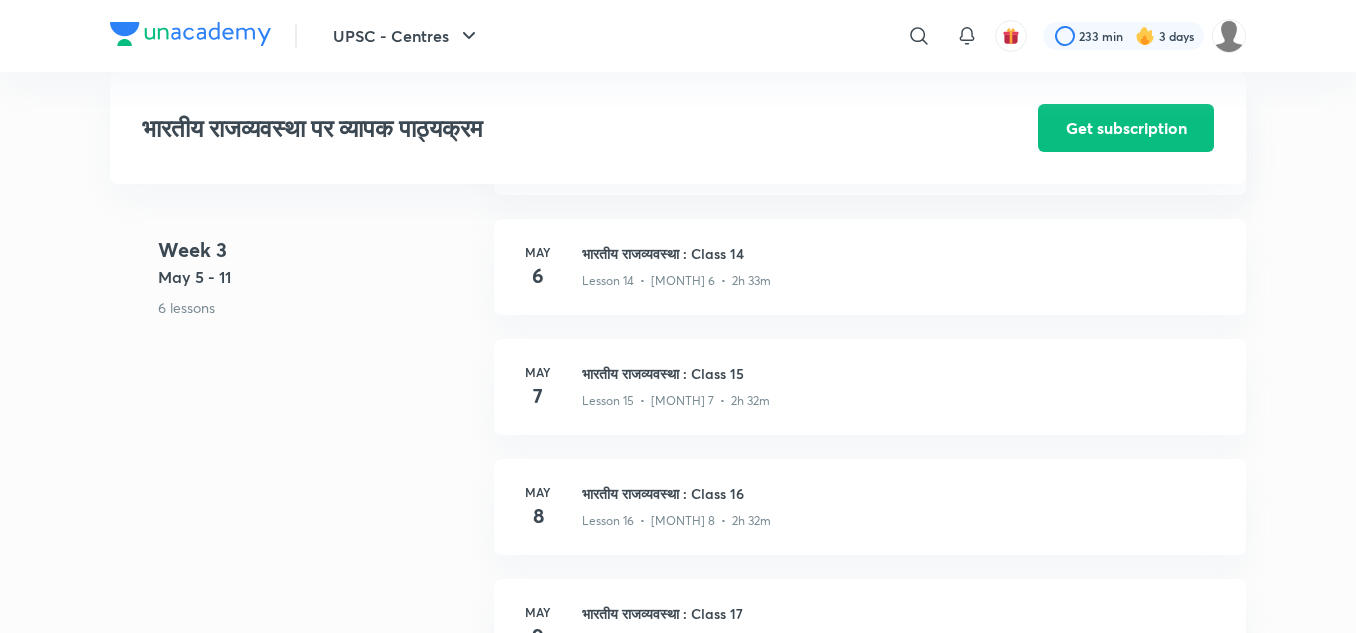 scroll, scrollTop: 2588, scrollLeft: 0, axis: vertical 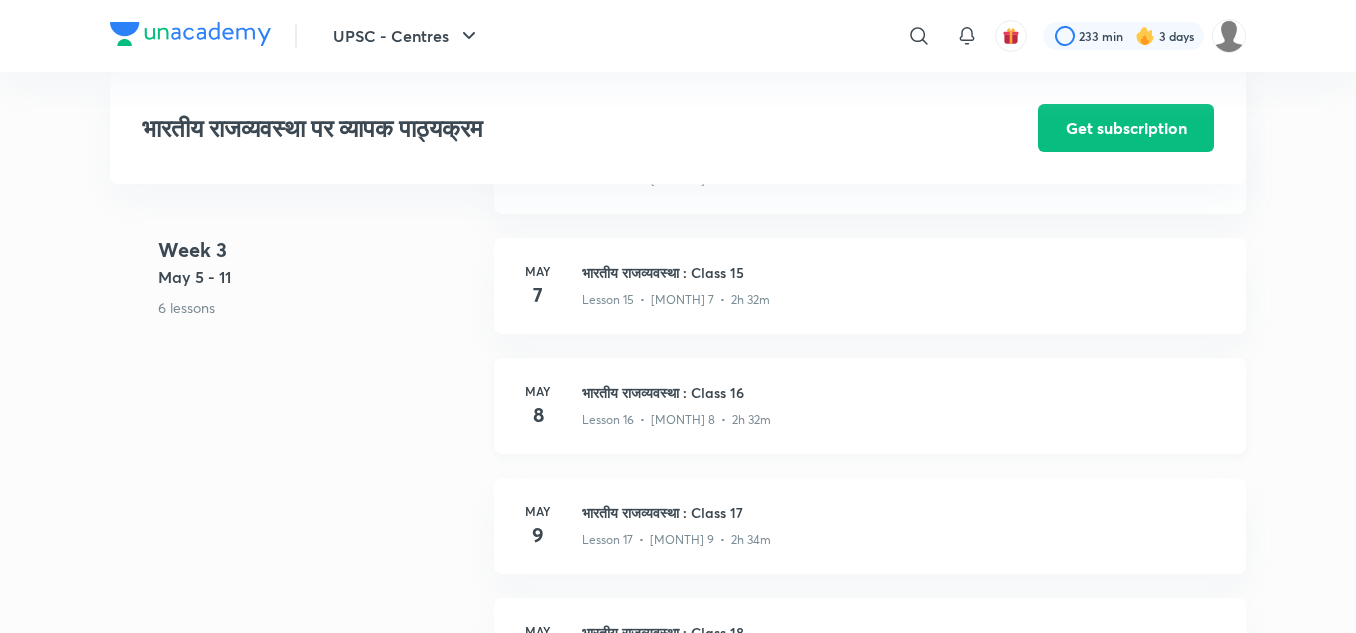 click on "भारतीय राजव्यवस्था : Class 16" at bounding box center [902, 392] 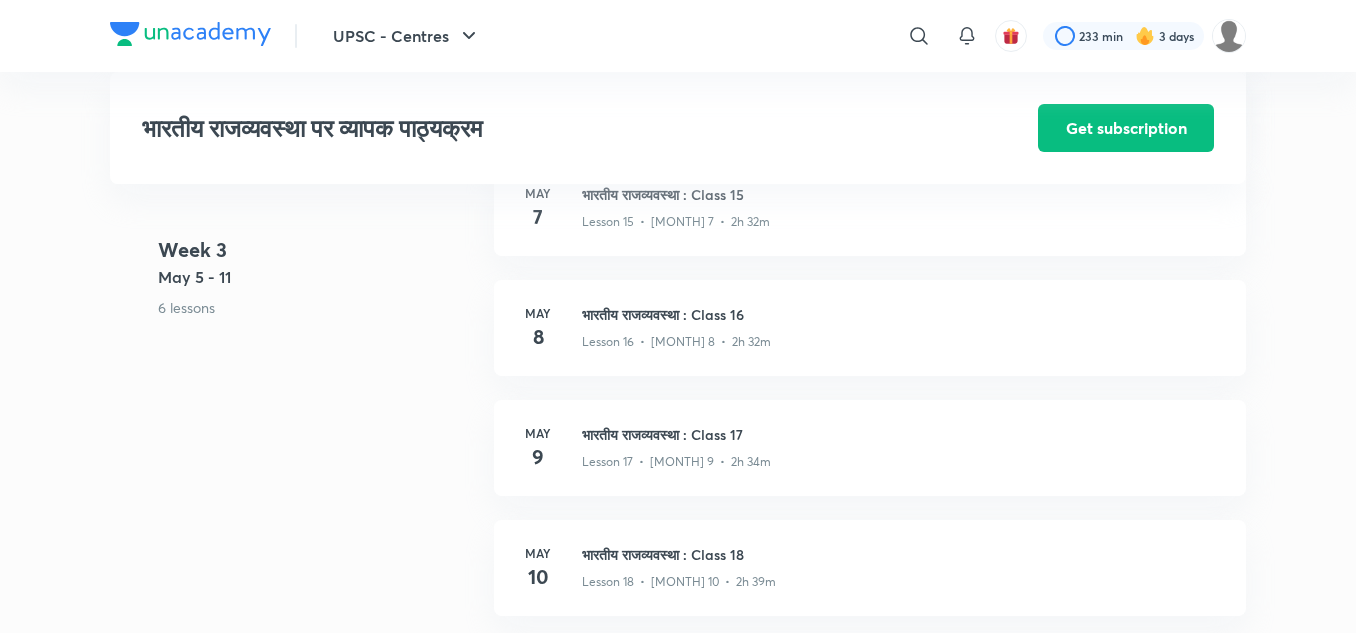 scroll, scrollTop: 2667, scrollLeft: 0, axis: vertical 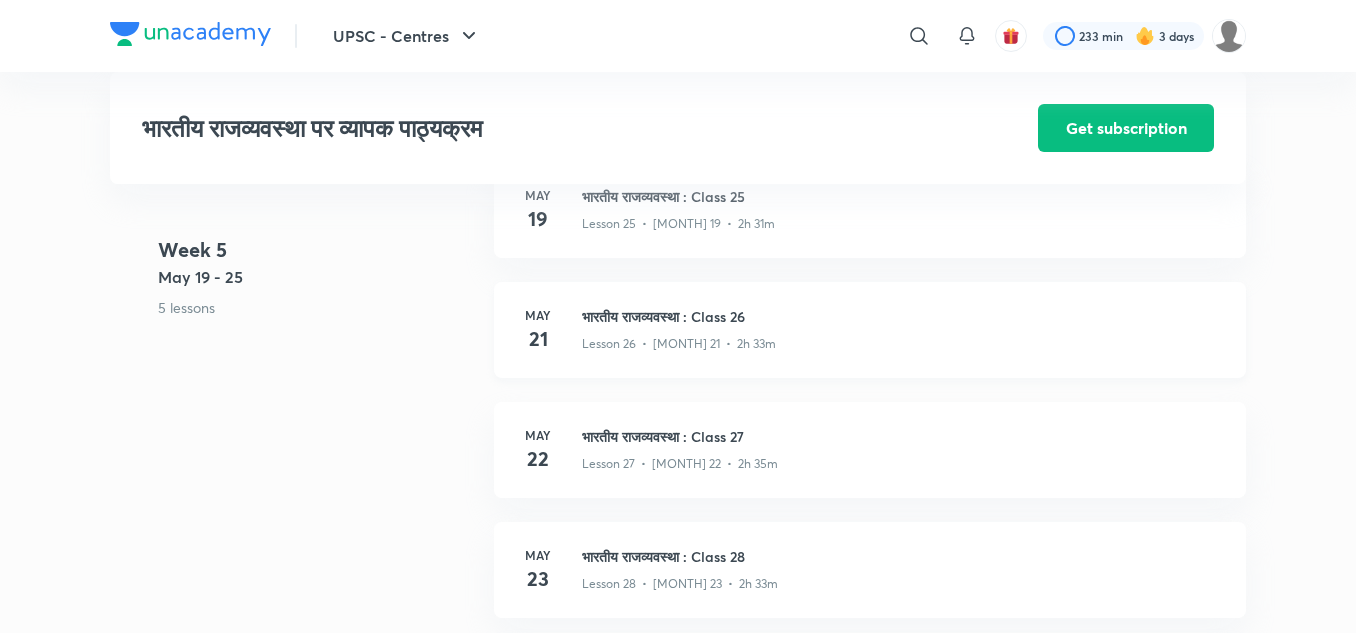 click on "भारतीय राजव्यवस्था : Class 26" at bounding box center (902, 316) 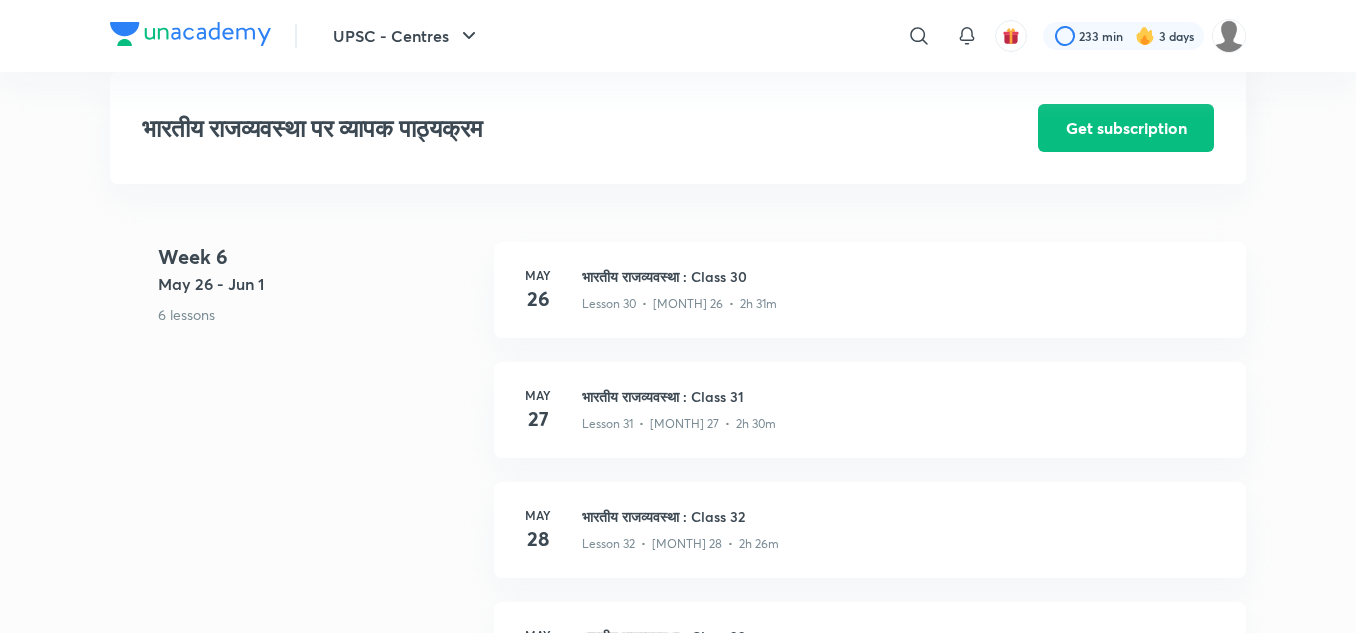 scroll, scrollTop: 4829, scrollLeft: 0, axis: vertical 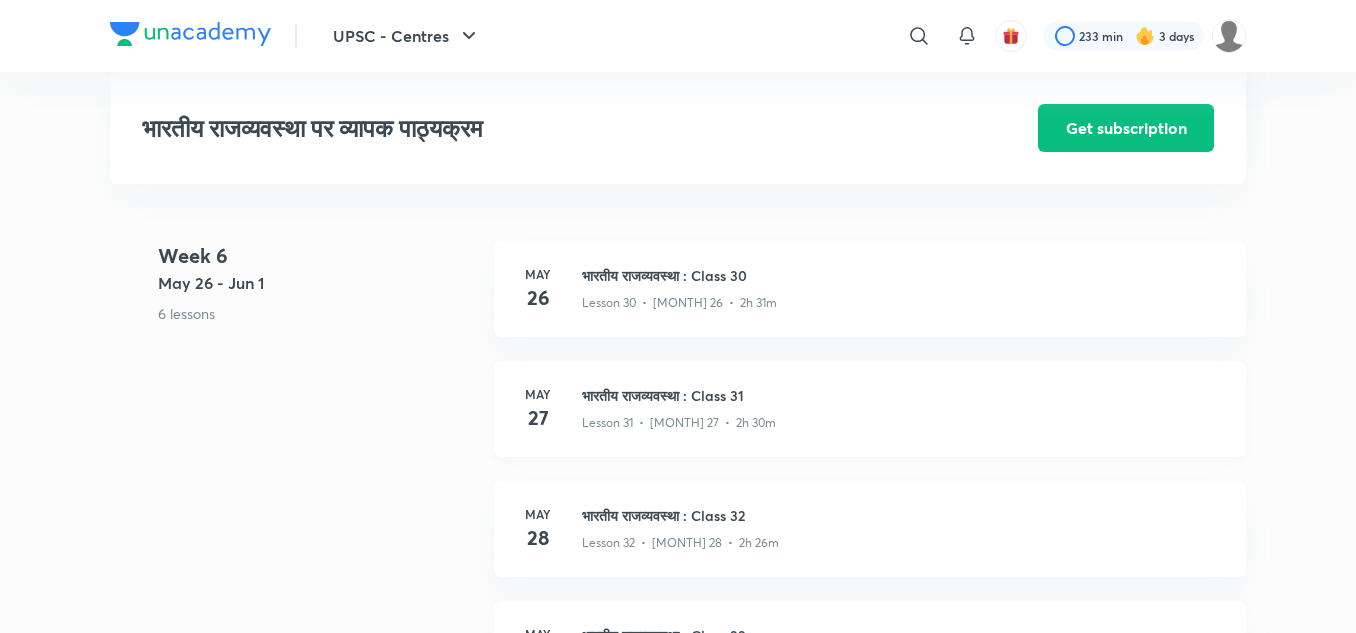 click on "भारतीय राजव्यवस्था : Class 31" at bounding box center (902, 395) 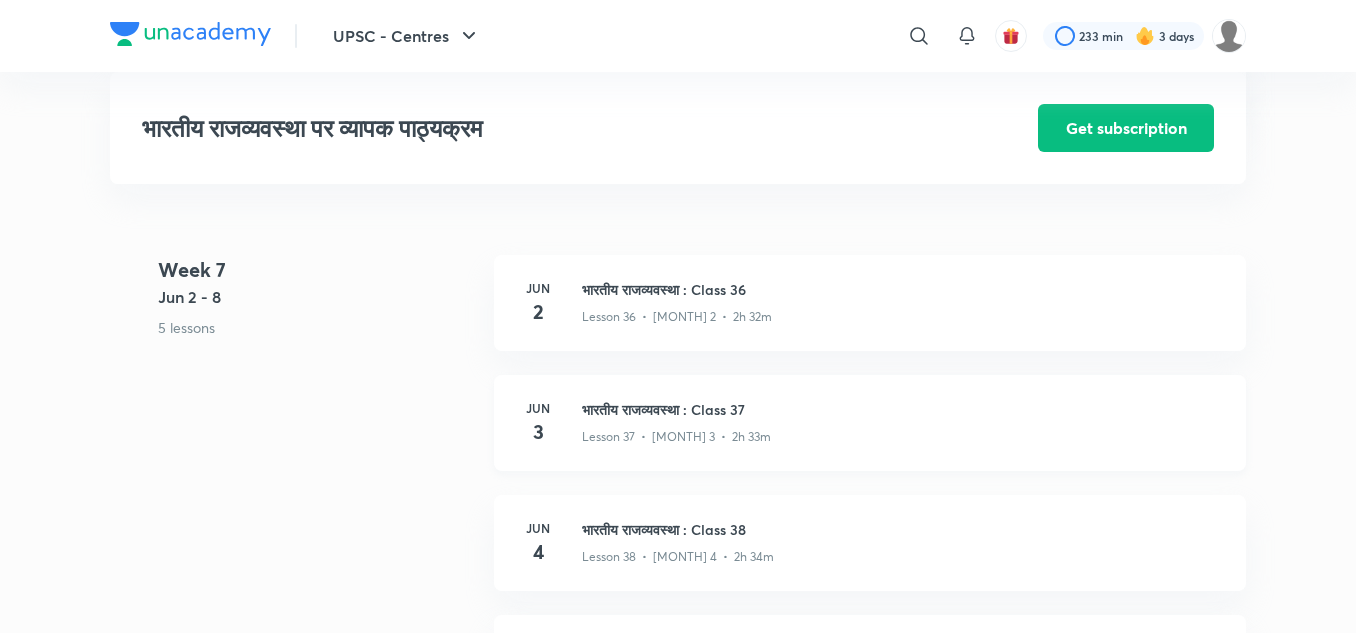 scroll, scrollTop: 5644, scrollLeft: 0, axis: vertical 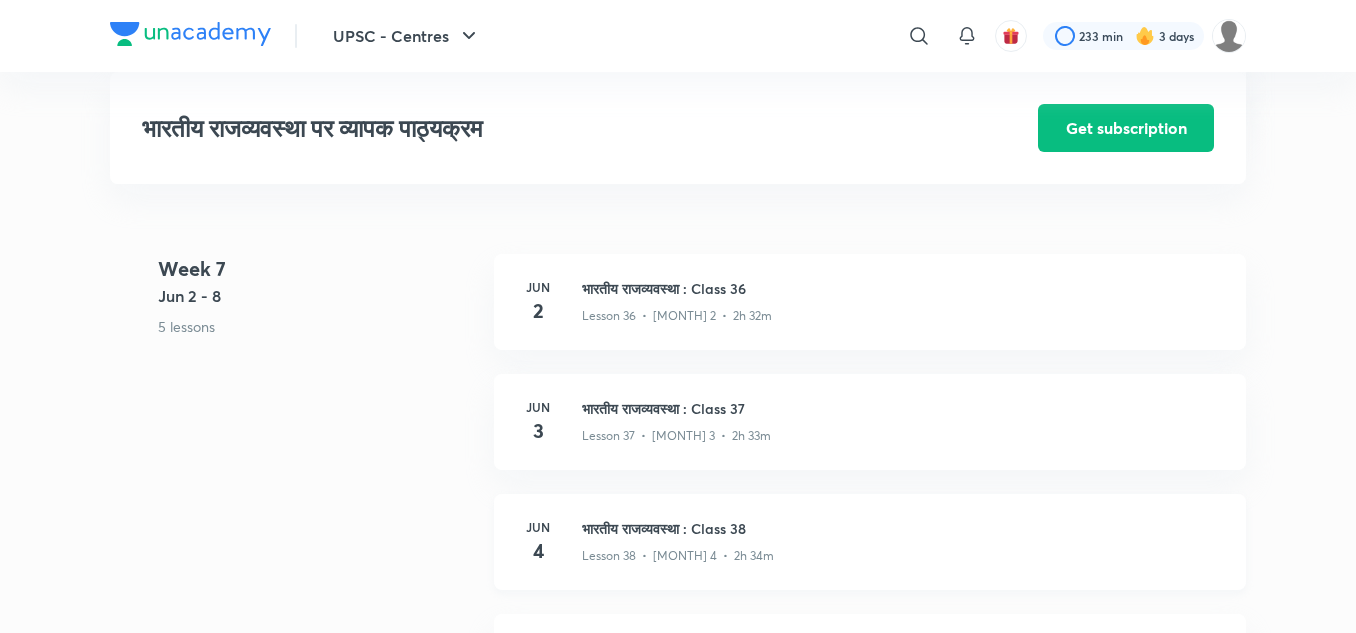 click on "भारतीय राजव्यवस्था : Class 38" at bounding box center (902, 528) 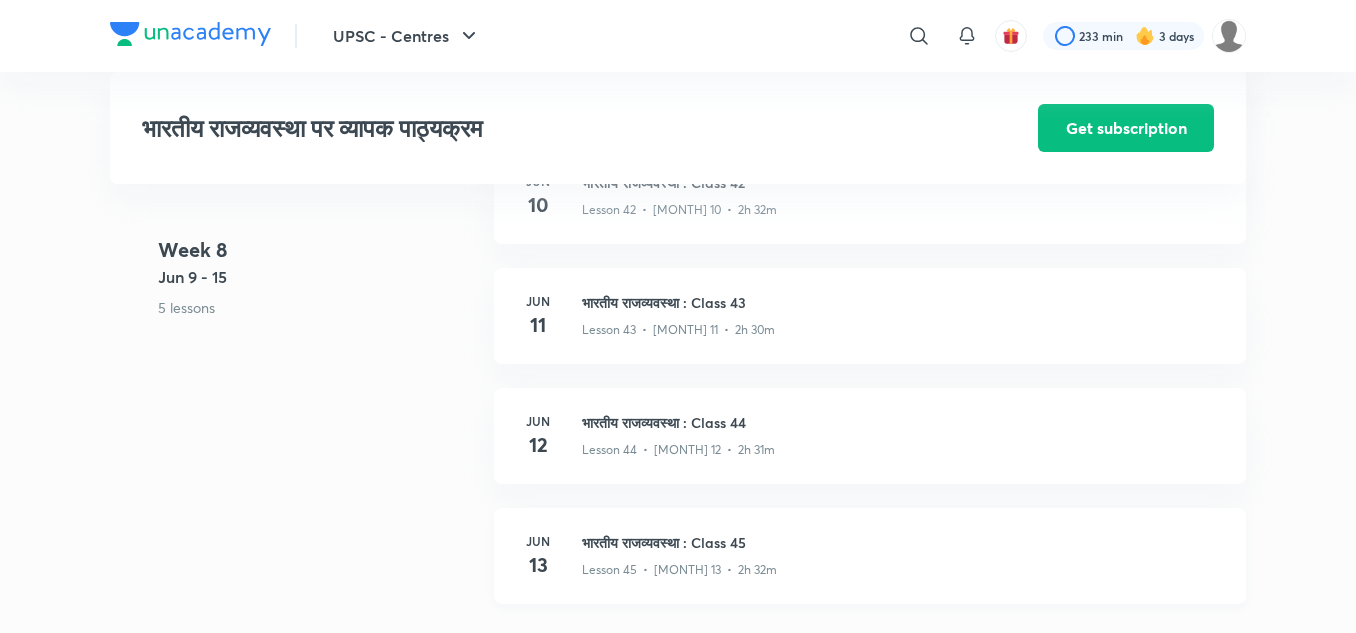 scroll, scrollTop: 6583, scrollLeft: 0, axis: vertical 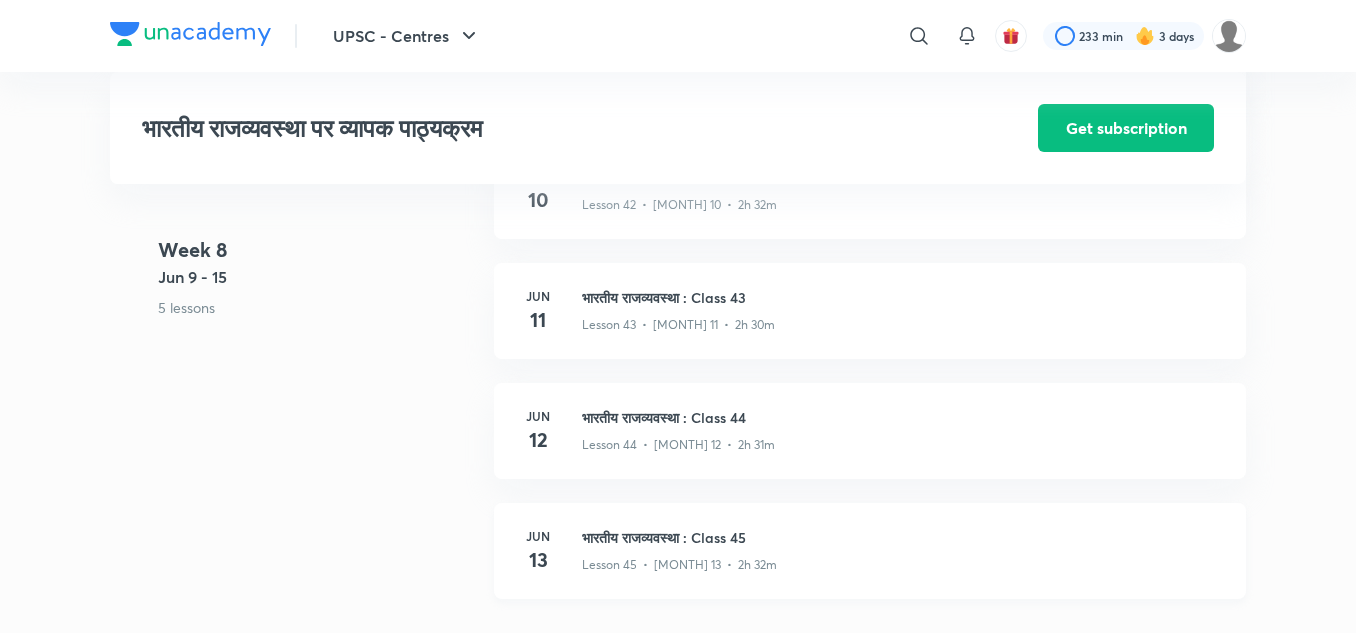 click on "भारतीय राजव्यवस्था : Class 45" at bounding box center (902, 537) 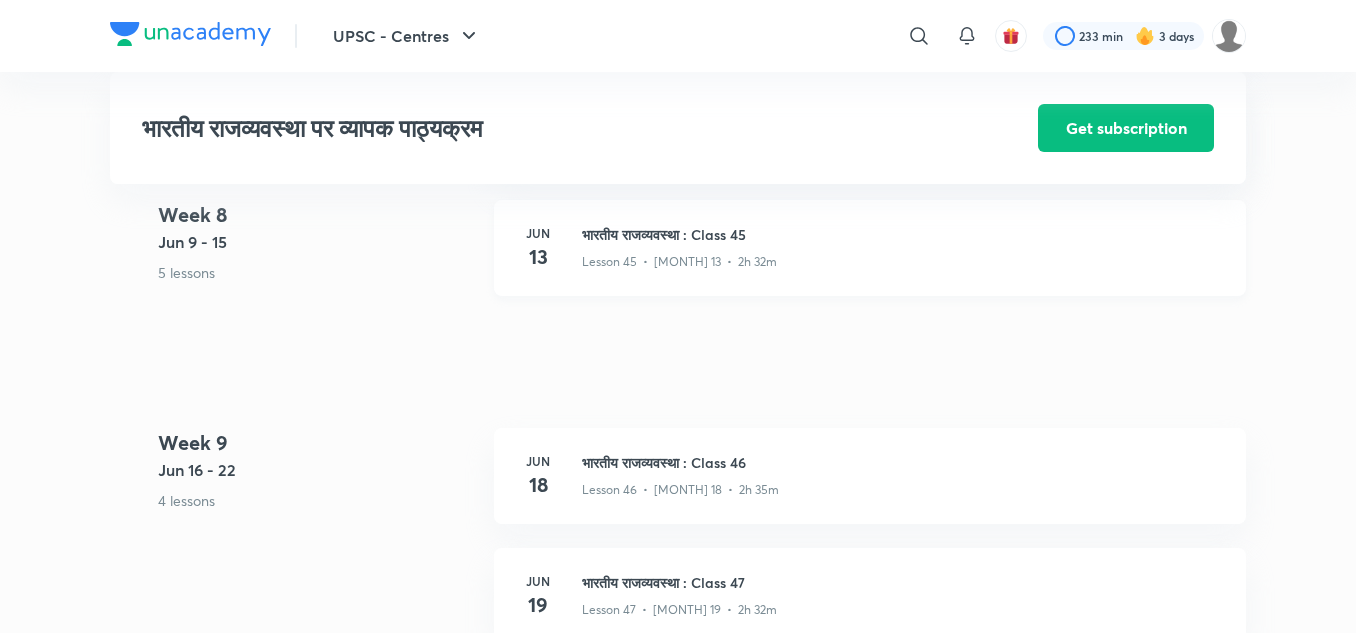 scroll, scrollTop: 6887, scrollLeft: 0, axis: vertical 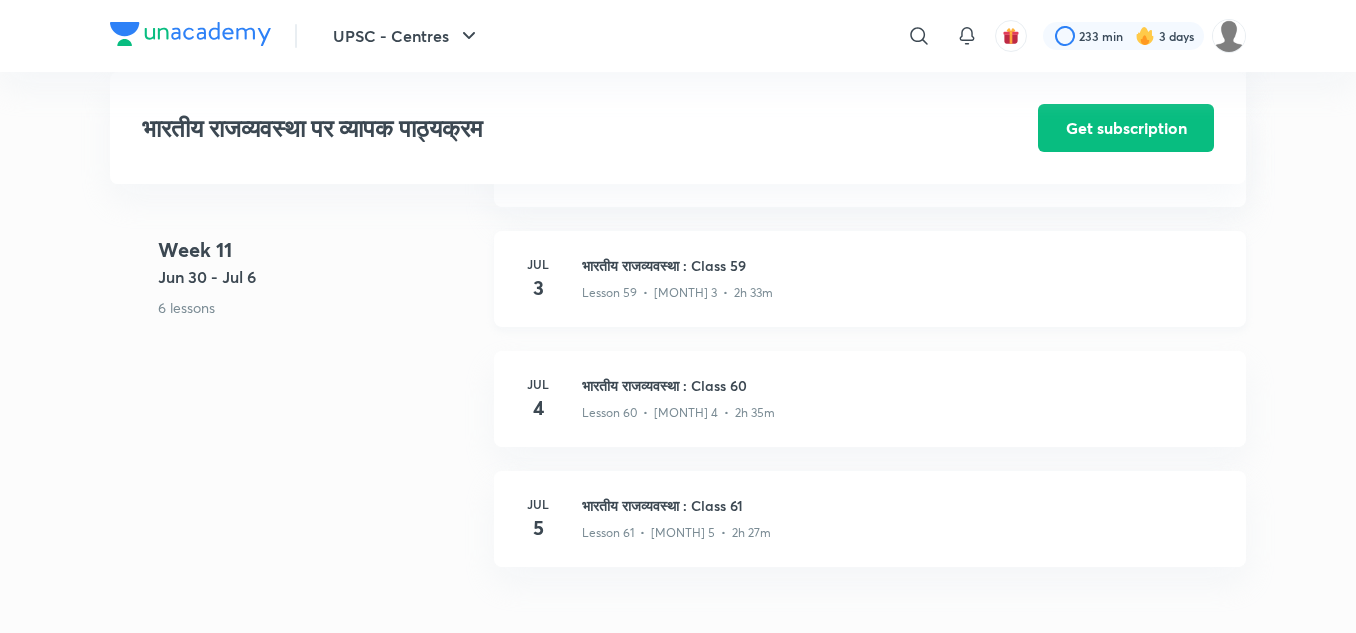 click on "भारतीय राजव्यवस्था : Class 59" at bounding box center (902, 265) 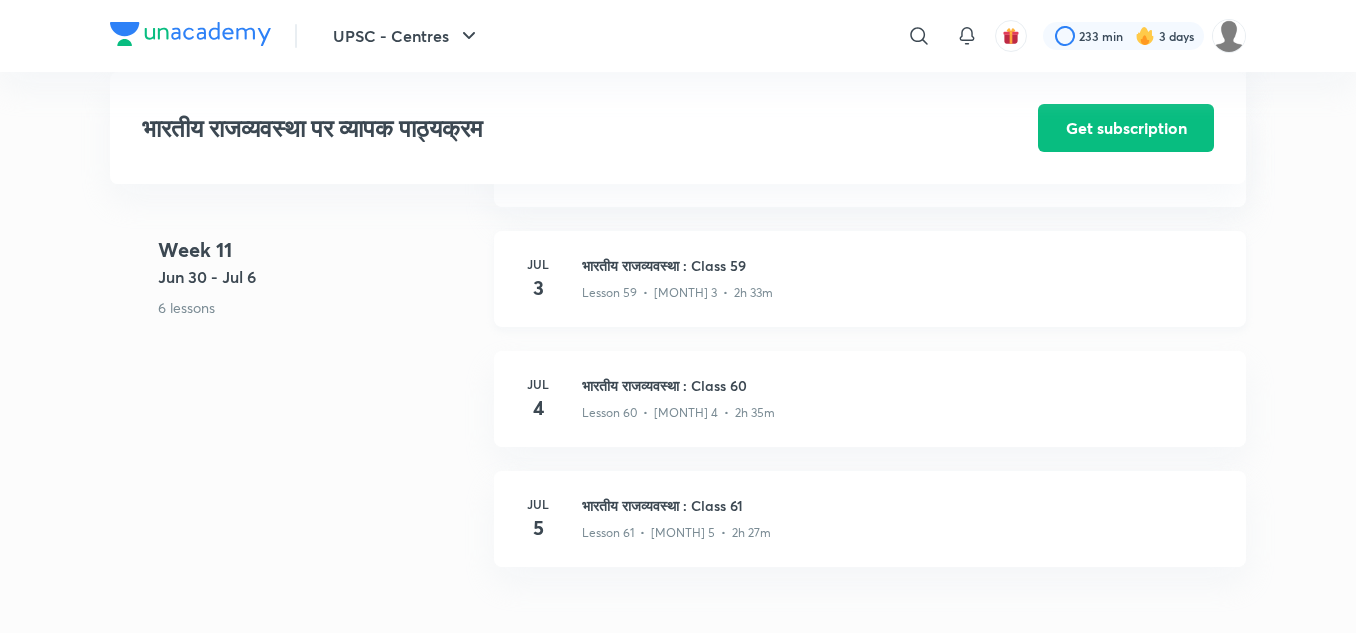 click on "भारतीय राजव्यवस्था : Class 59" at bounding box center (902, 265) 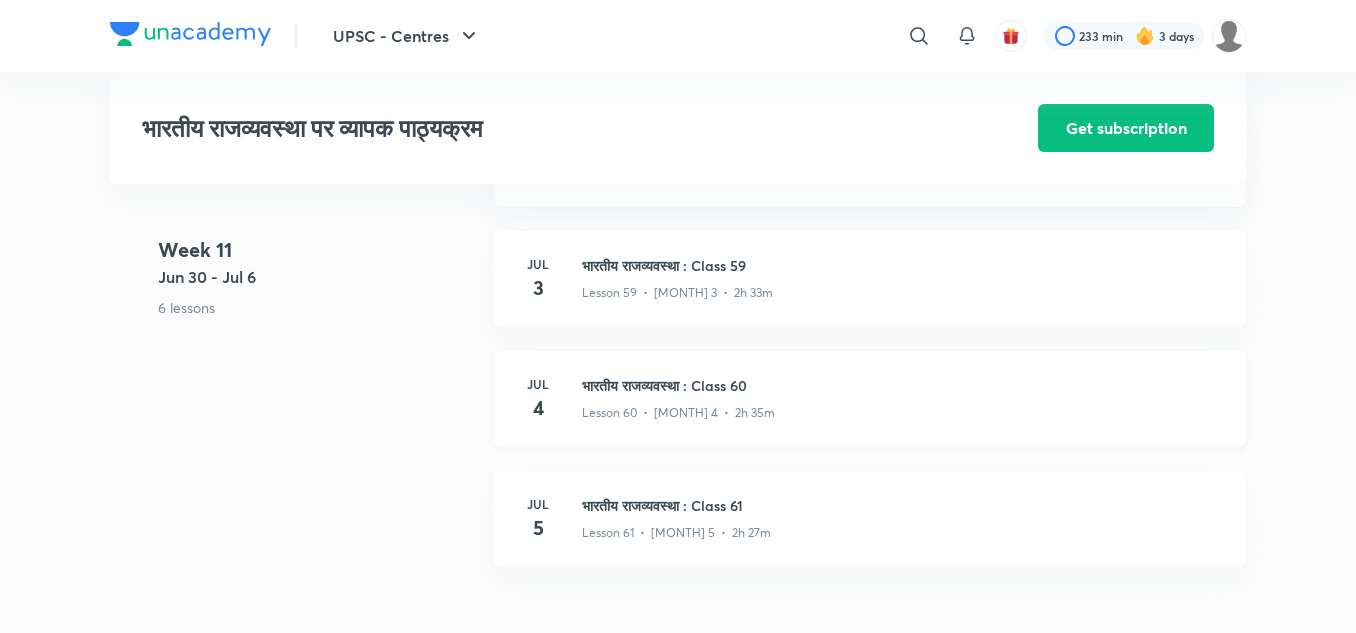 click on "भारतीय राजव्यवस्था : Class 60" at bounding box center (902, 385) 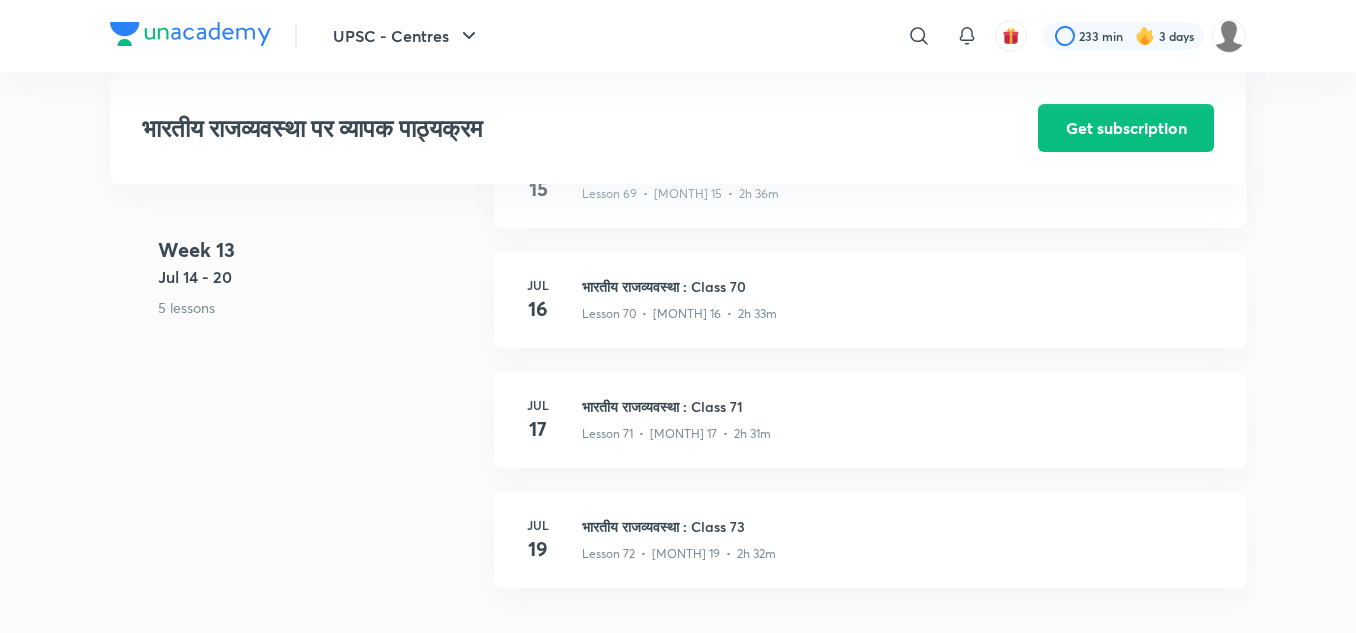 scroll, scrollTop: 10375, scrollLeft: 0, axis: vertical 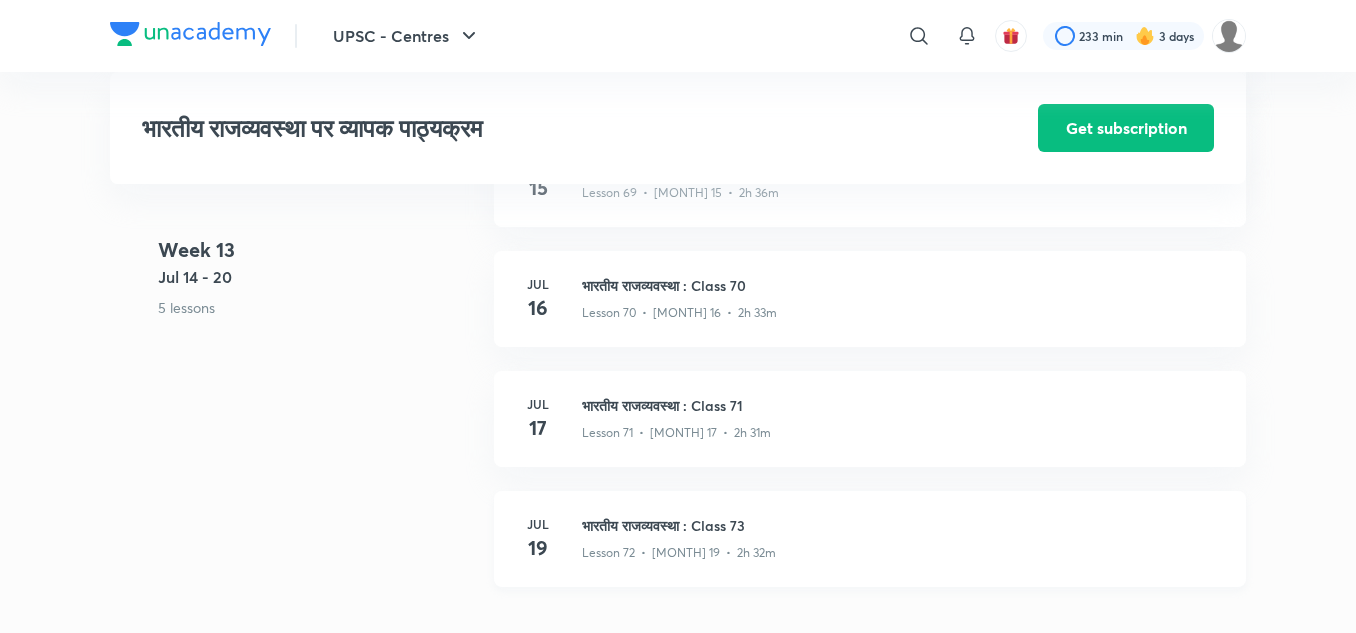 click on "भारतीय राजव्यवस्था : Class 73" at bounding box center [902, 525] 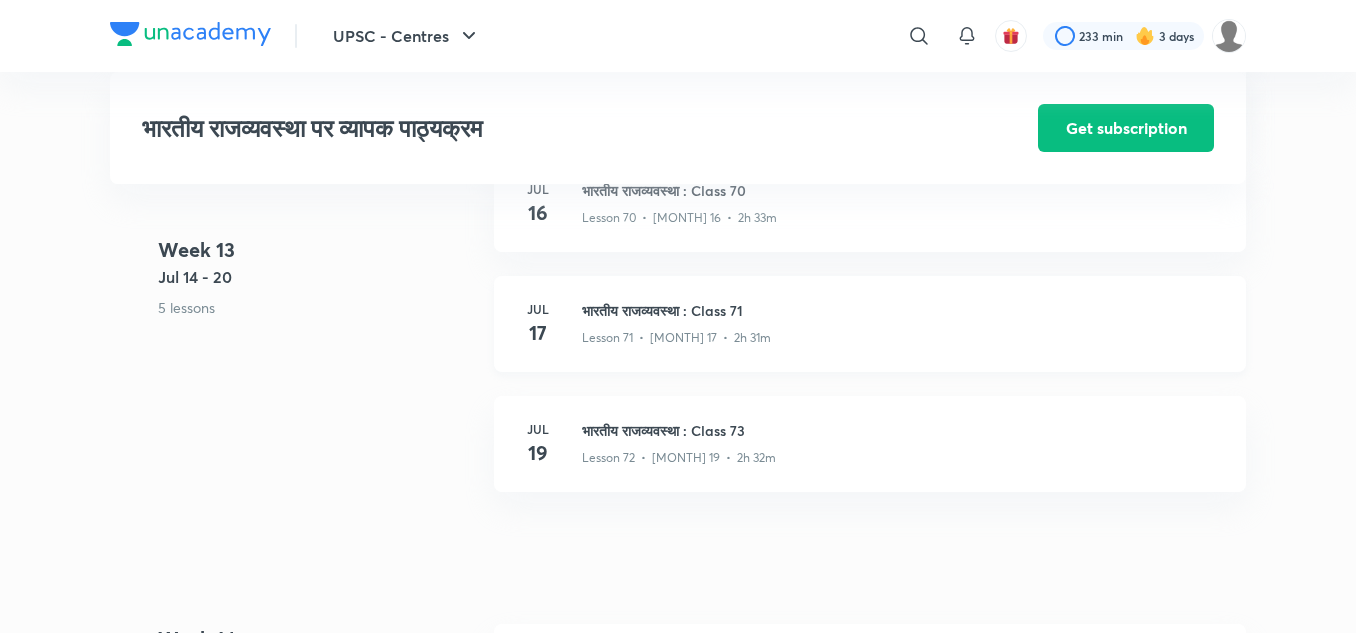 scroll, scrollTop: 10471, scrollLeft: 0, axis: vertical 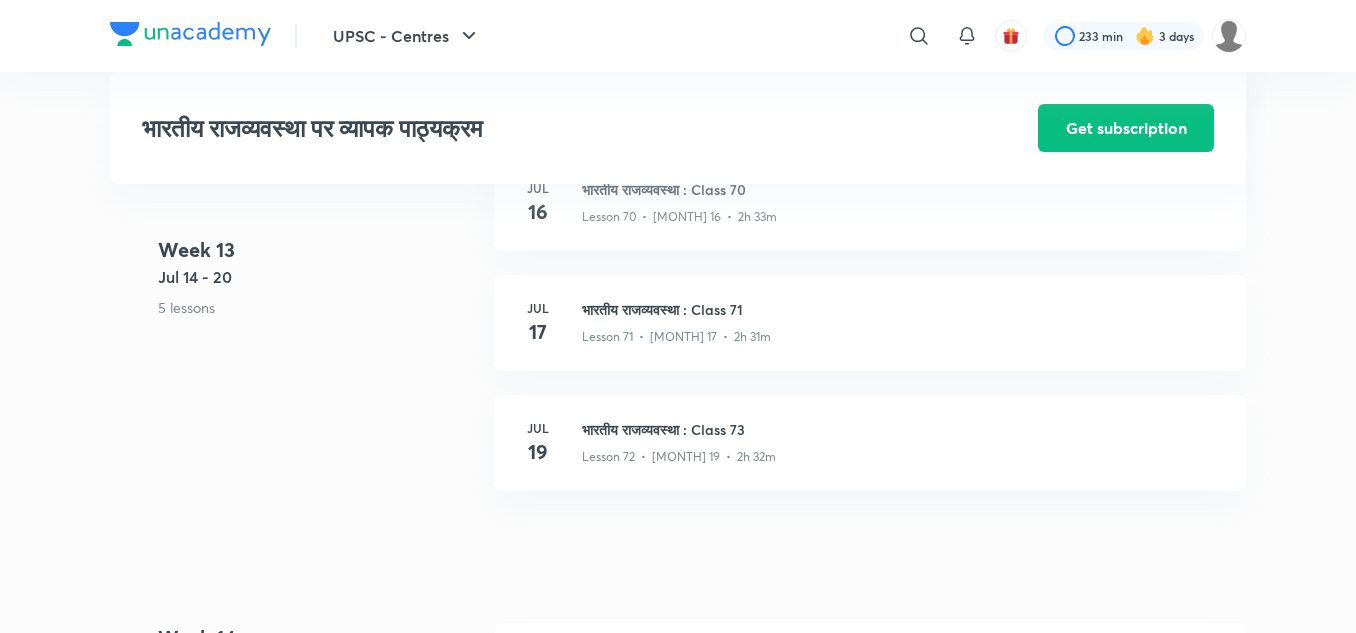 click on "भारतीय राजव्यवस्था पर व्यापक पाठ्यक्रम Get subscription" at bounding box center (678, 128) 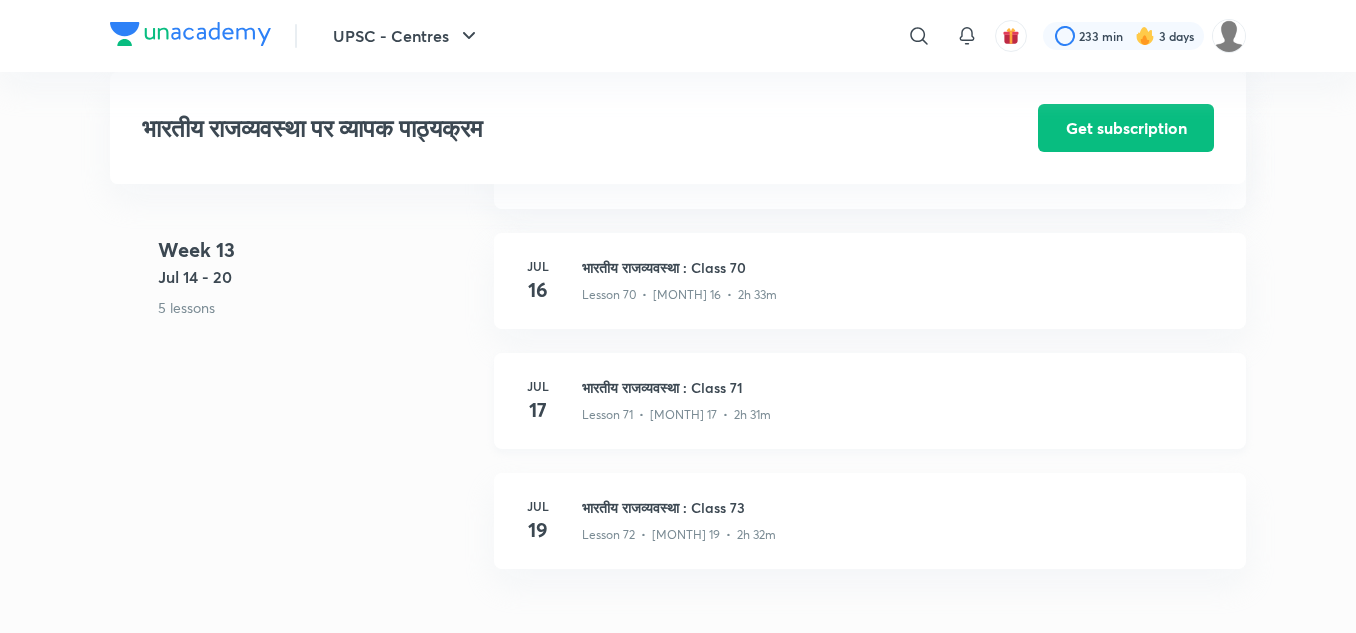 scroll, scrollTop: 10399, scrollLeft: 0, axis: vertical 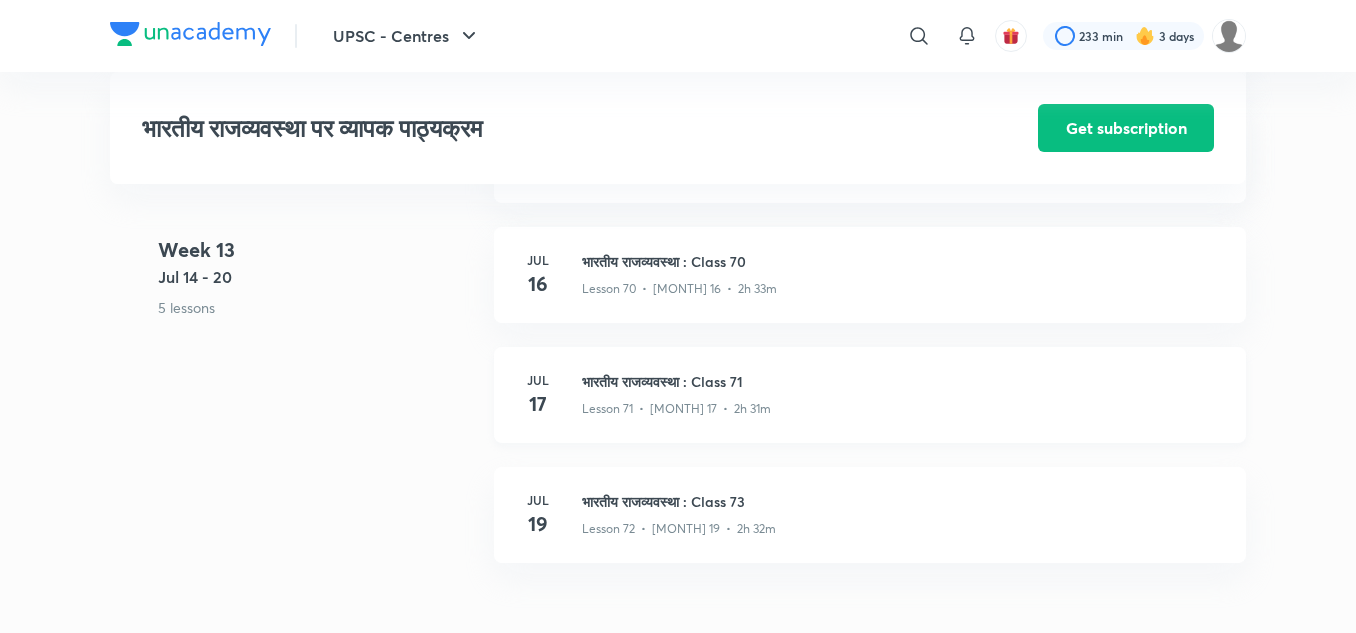 click on "भारतीय राजव्यवस्था : Class 71" at bounding box center [902, 381] 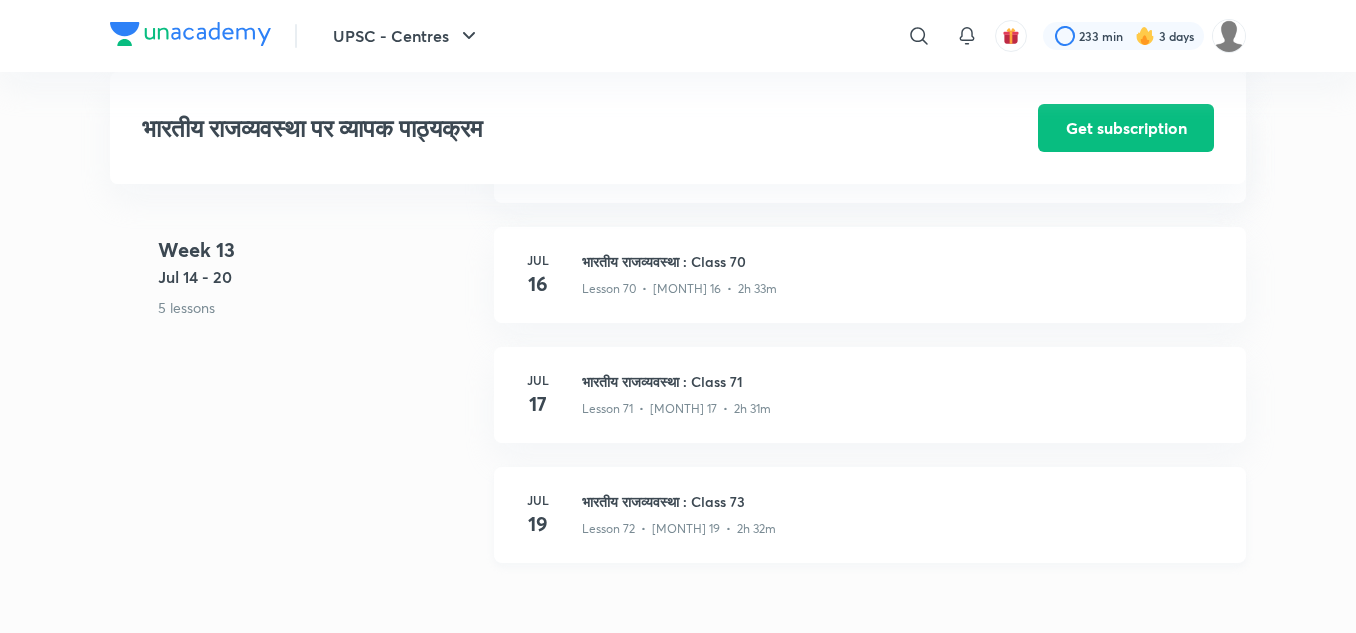 click on "भारतीय राजव्यवस्था : Class 73" at bounding box center (902, 501) 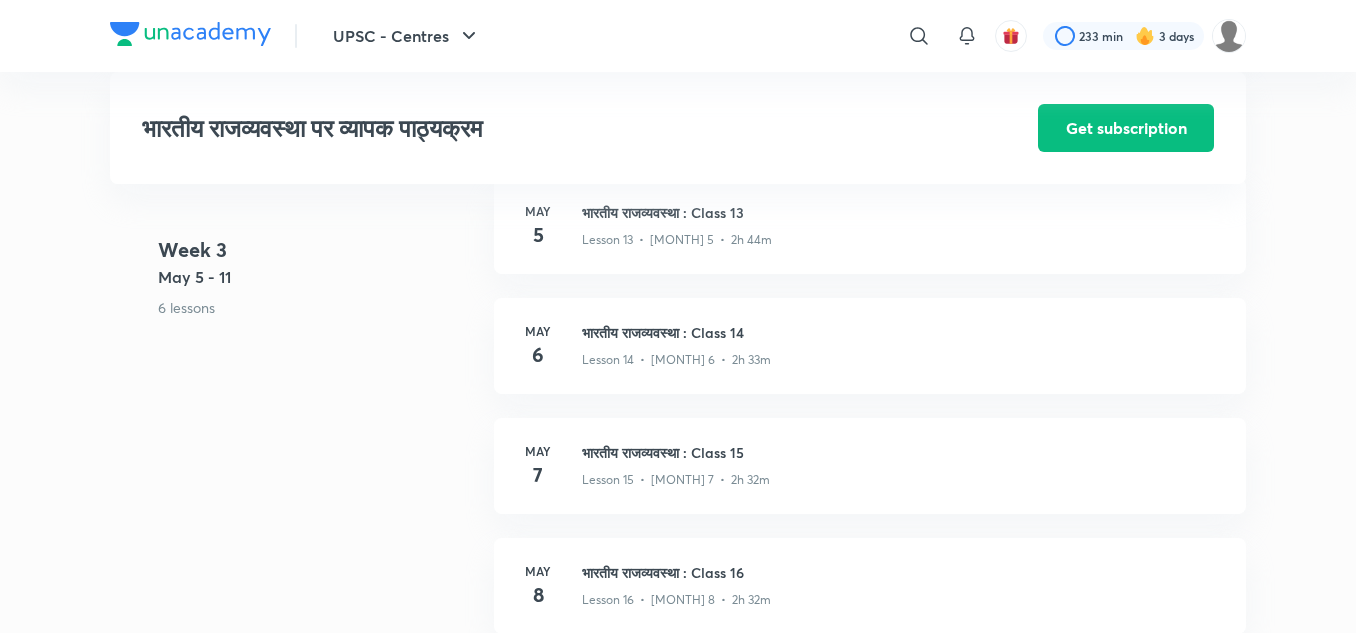 scroll, scrollTop: 2404, scrollLeft: 0, axis: vertical 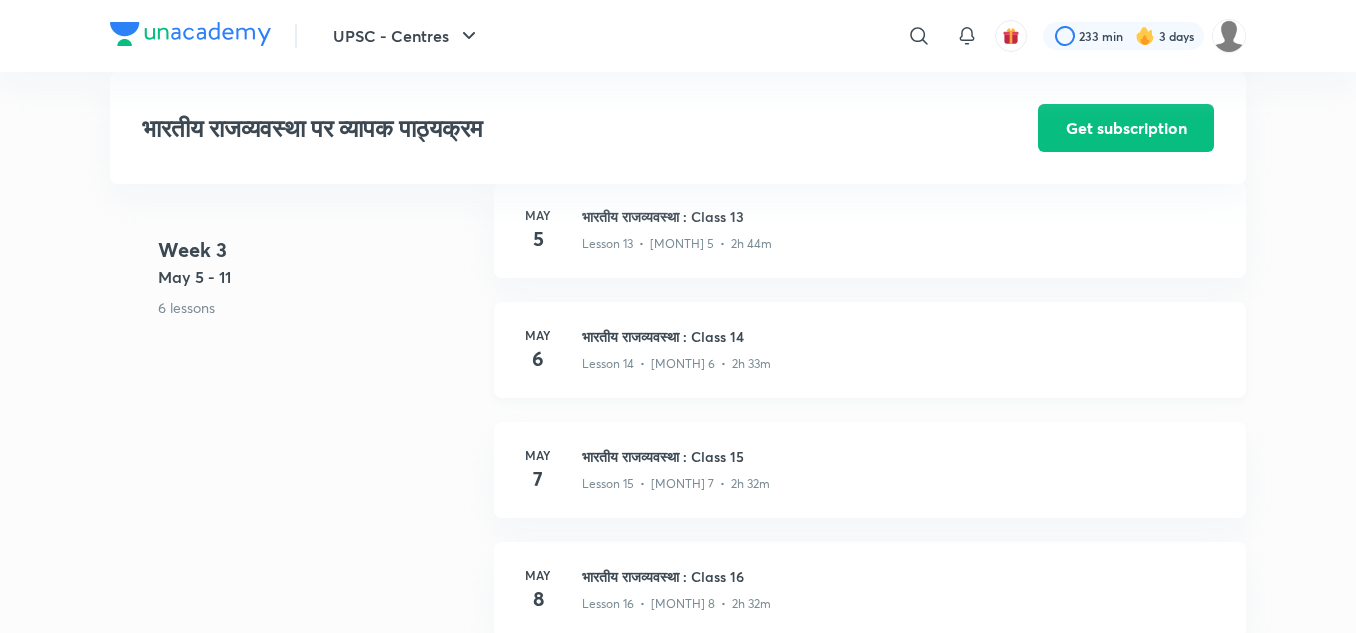 click on "भारतीय राजव्यवस्था : Class 14" at bounding box center [902, 336] 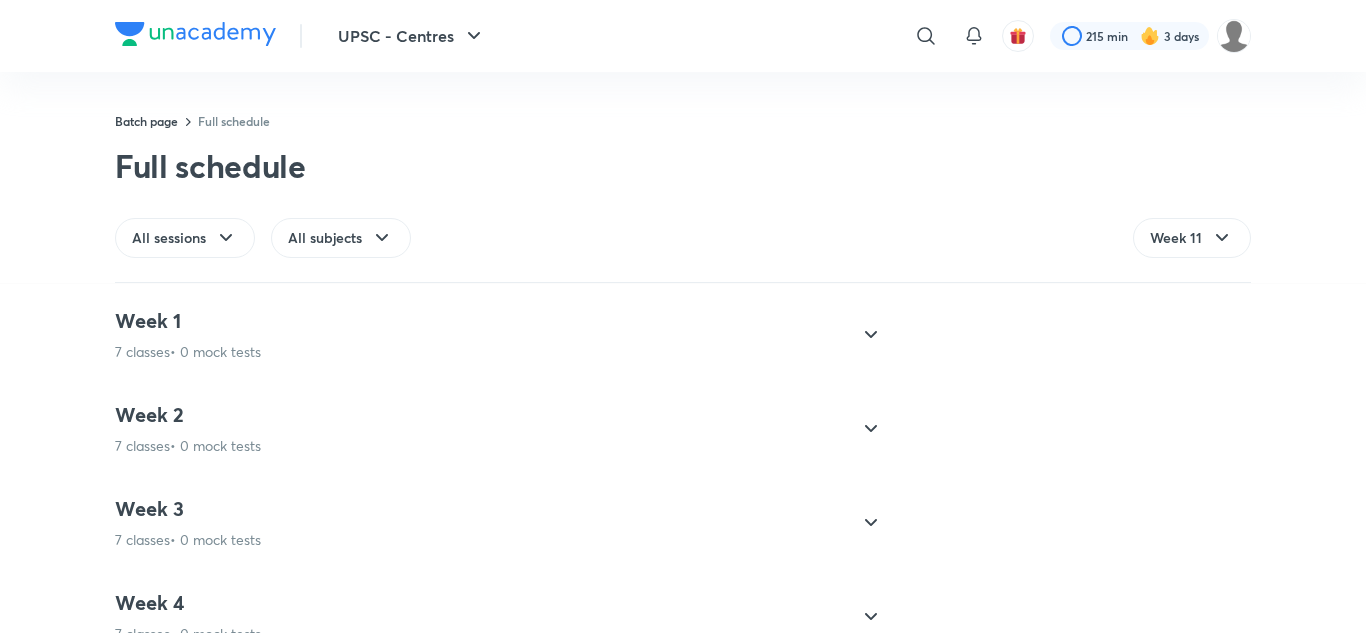 scroll, scrollTop: 0, scrollLeft: 0, axis: both 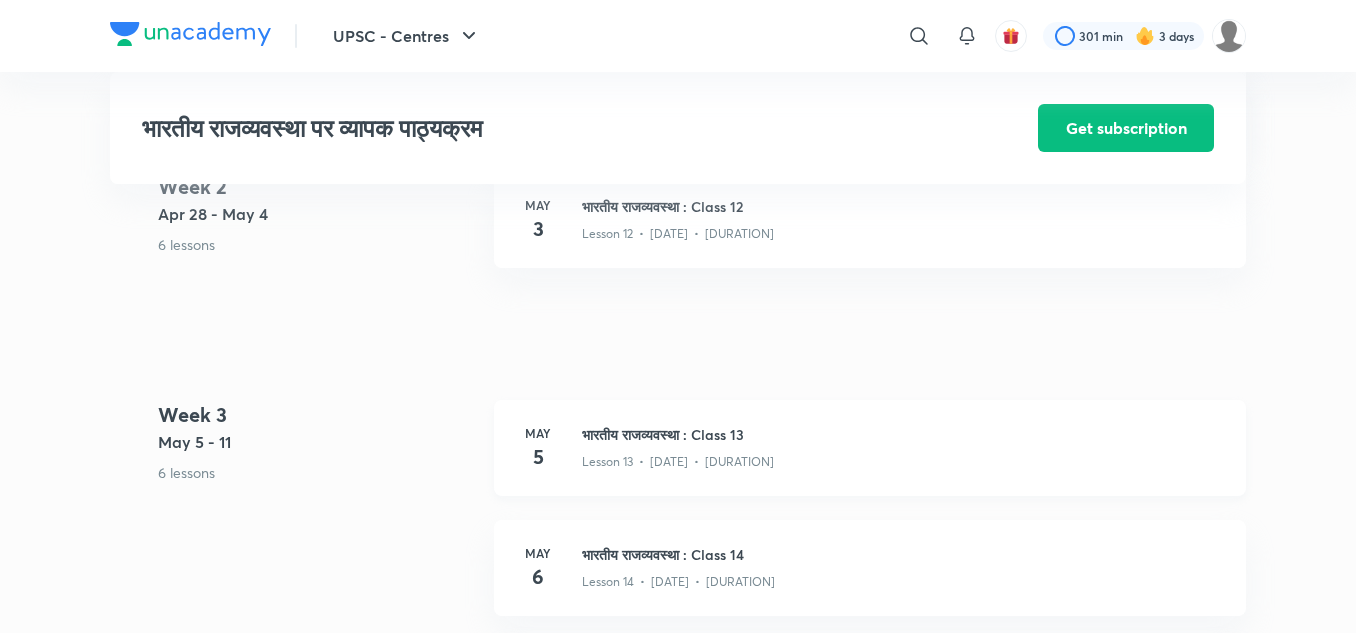 click on "भारतीय राजव्यवस्था : Class 13" at bounding box center [902, 434] 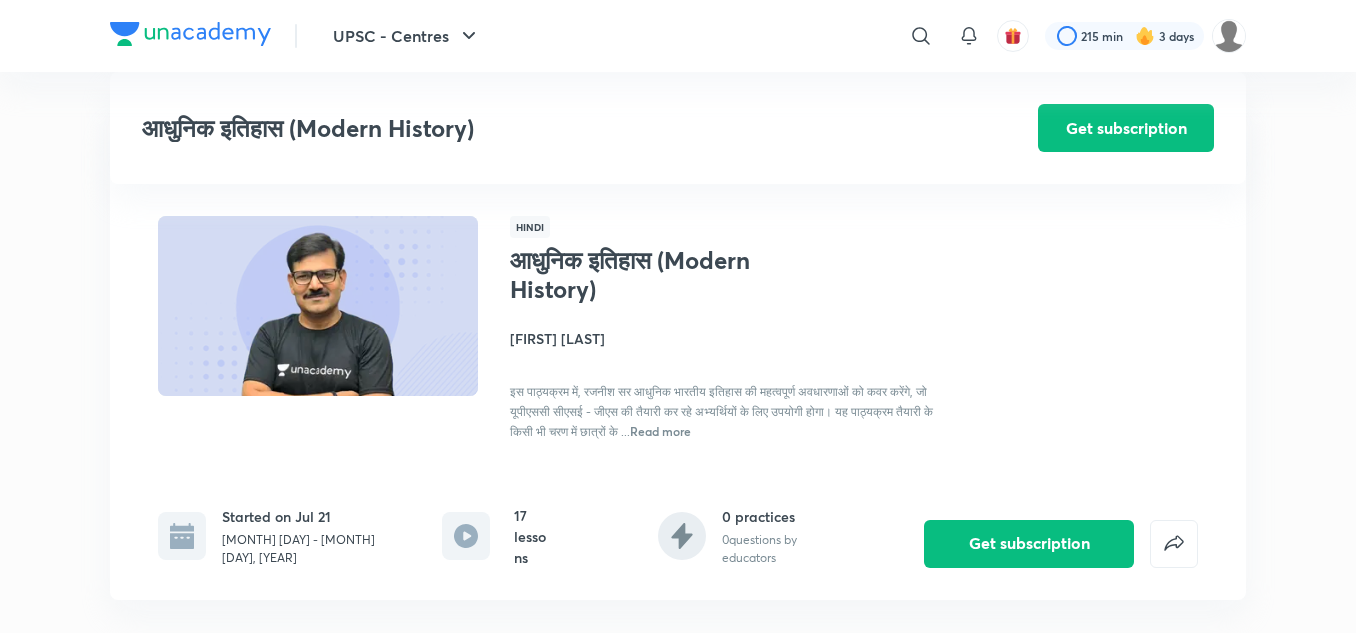 scroll, scrollTop: 2324, scrollLeft: 0, axis: vertical 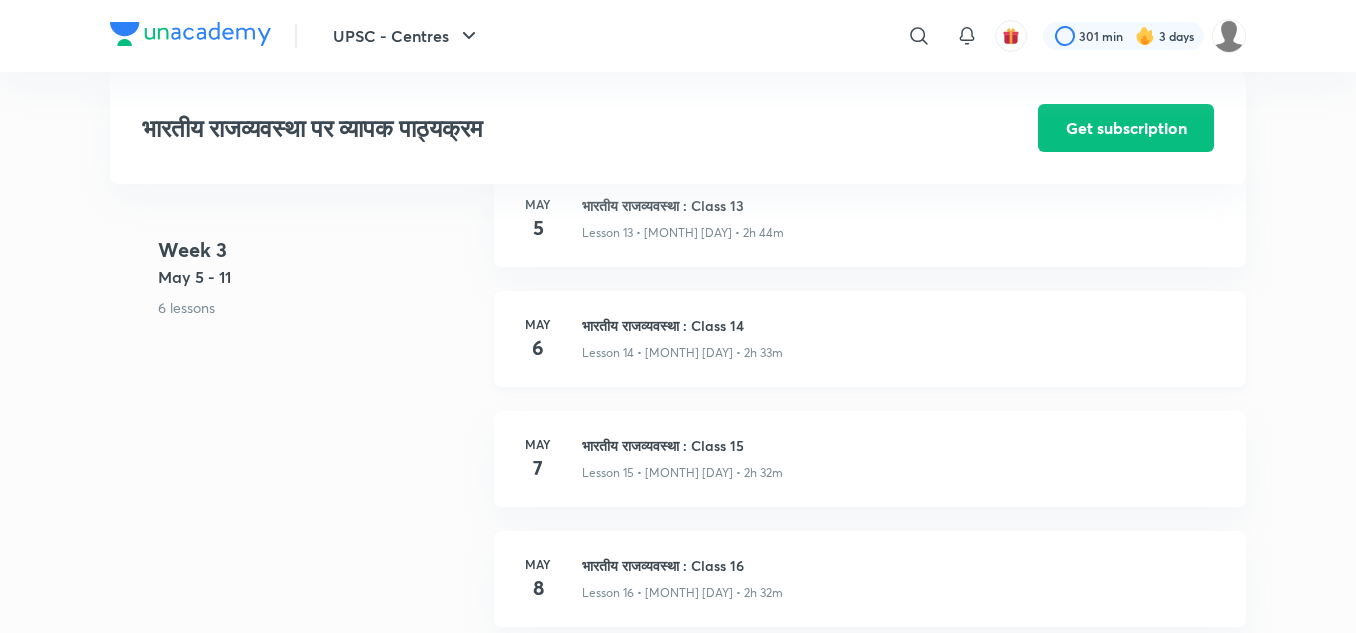 click on "भारतीय राजव्यवस्था : Class 14" at bounding box center [902, 325] 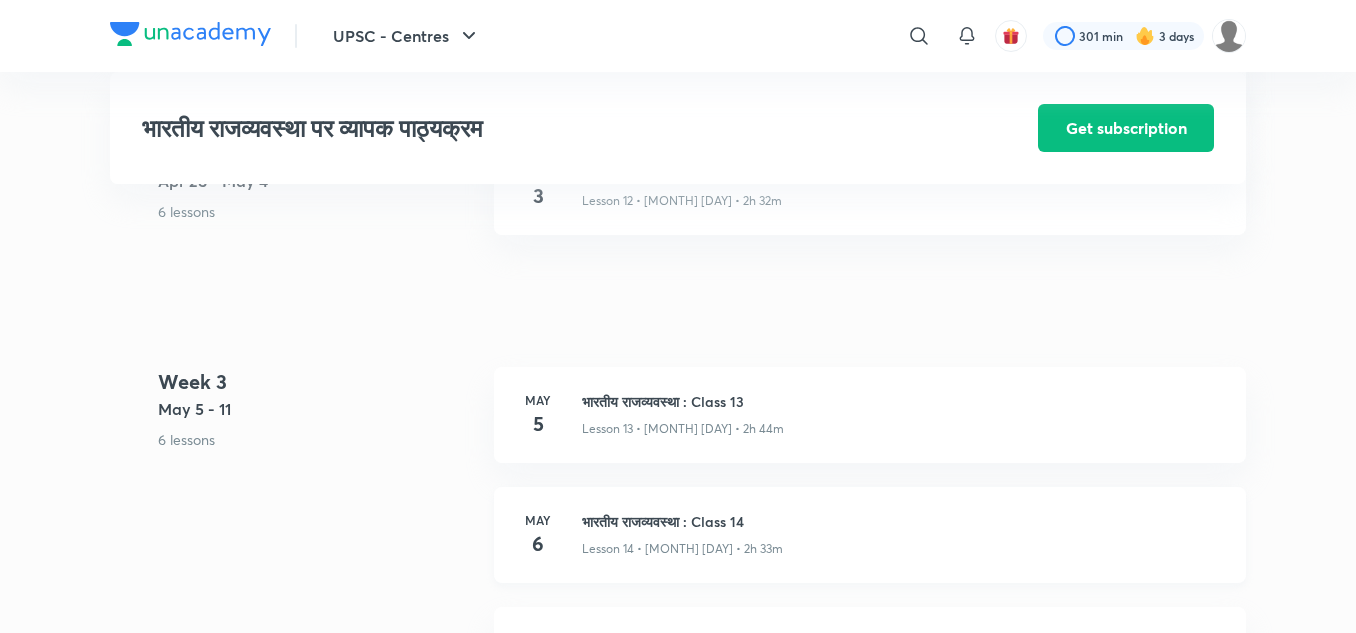 scroll, scrollTop: 2193, scrollLeft: 0, axis: vertical 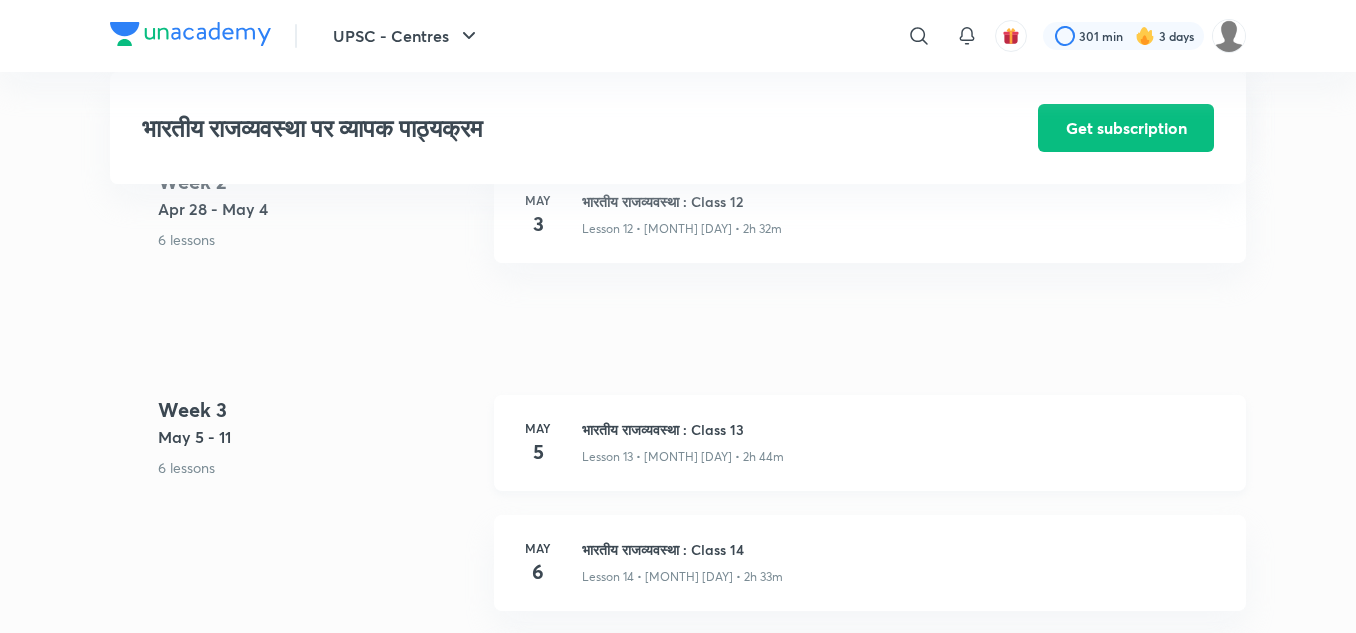 click on "भारतीय राजव्यवस्था : Class 13" at bounding box center [902, -1455] 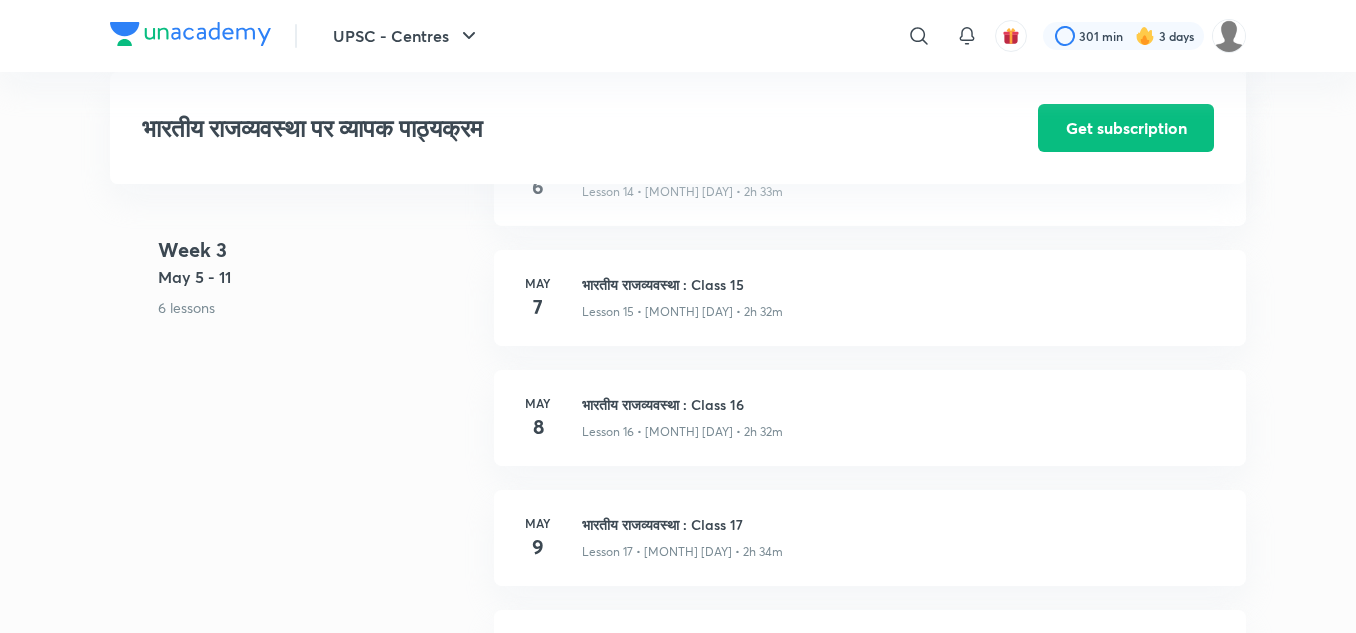 scroll, scrollTop: 2581, scrollLeft: 0, axis: vertical 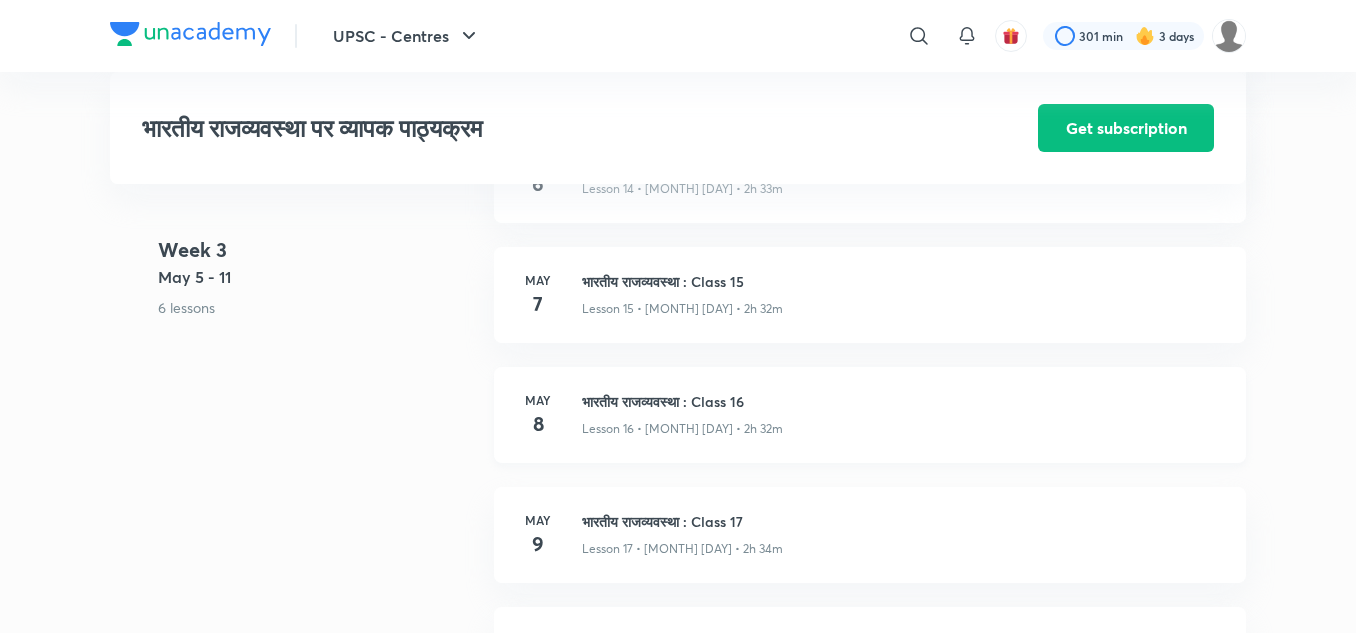 click on "भारतीय राजव्यवस्था : Class 16" at bounding box center (902, 401) 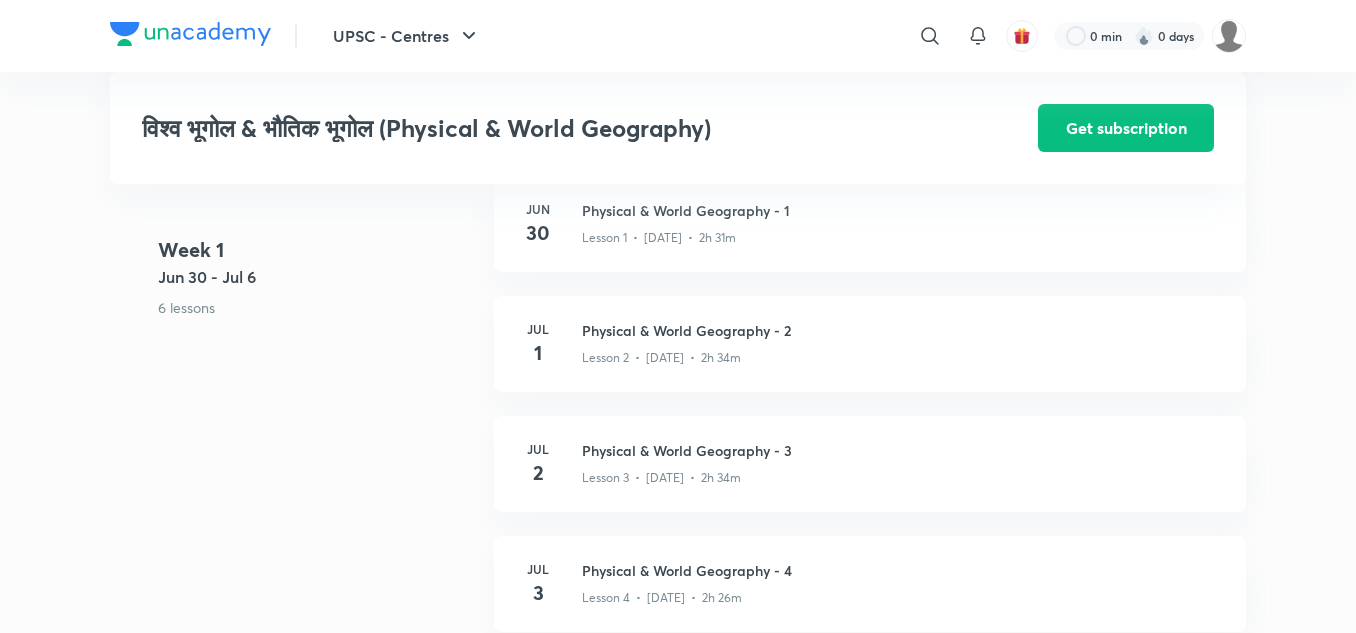 scroll, scrollTop: 0, scrollLeft: 0, axis: both 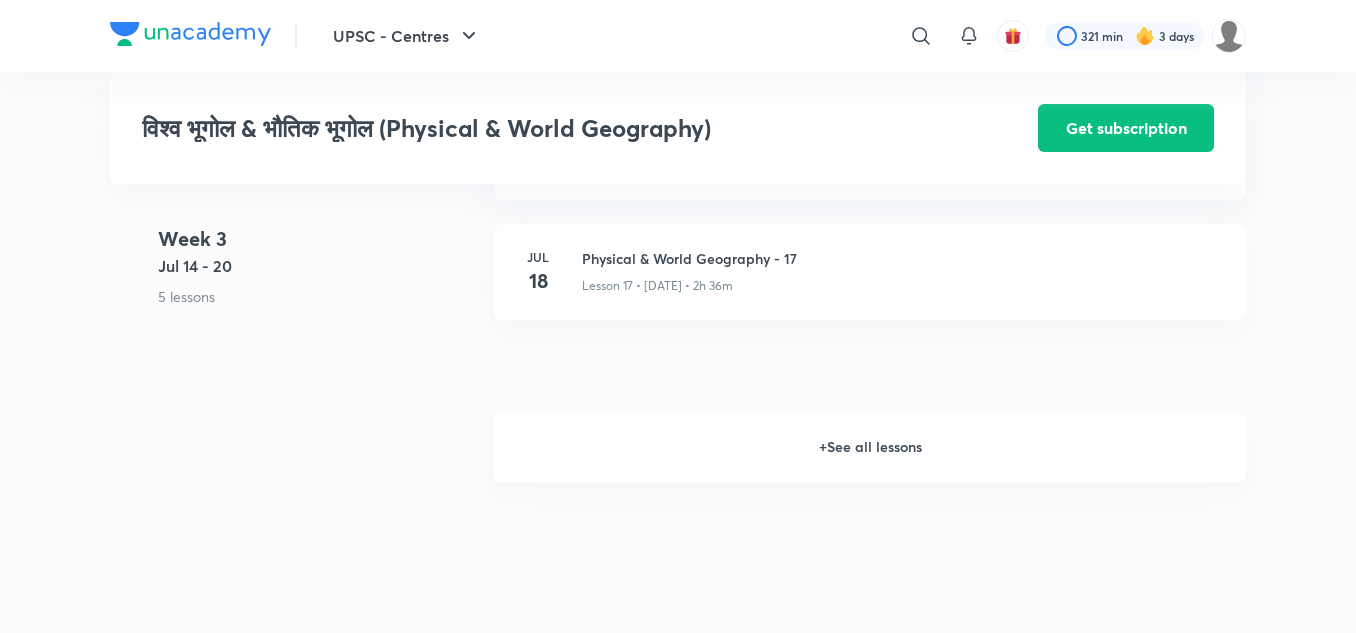 click on "+  See all lessons" at bounding box center (870, 447) 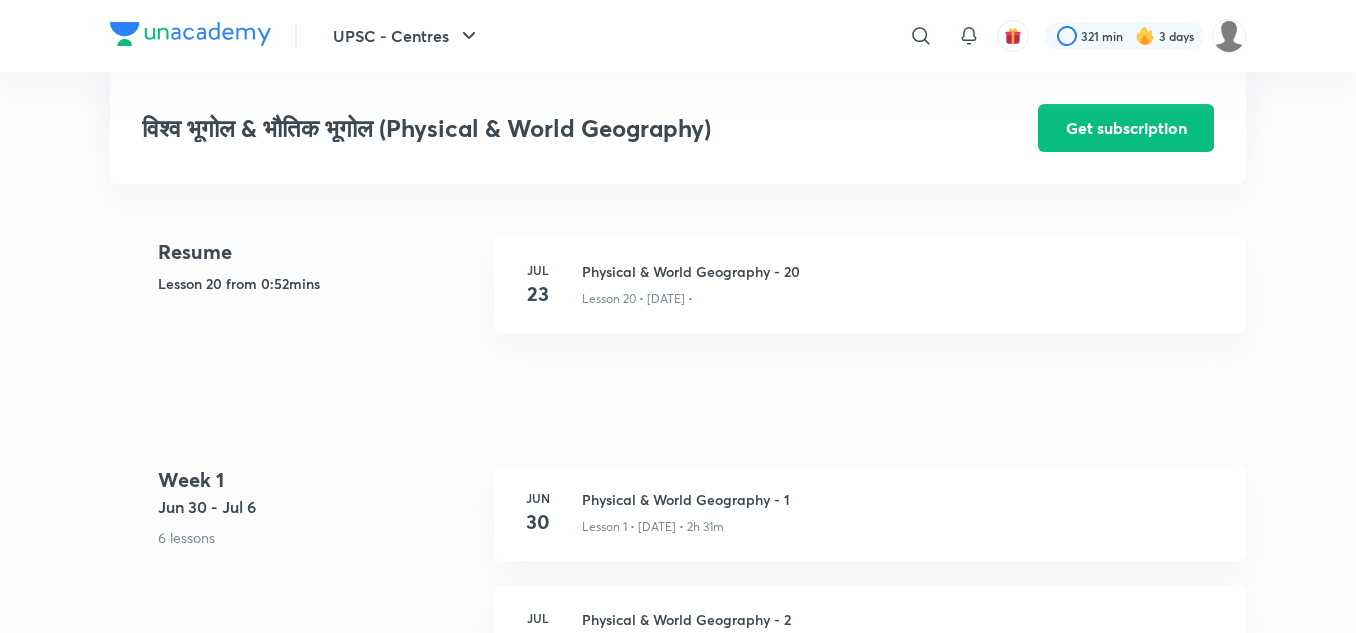 scroll, scrollTop: 483, scrollLeft: 0, axis: vertical 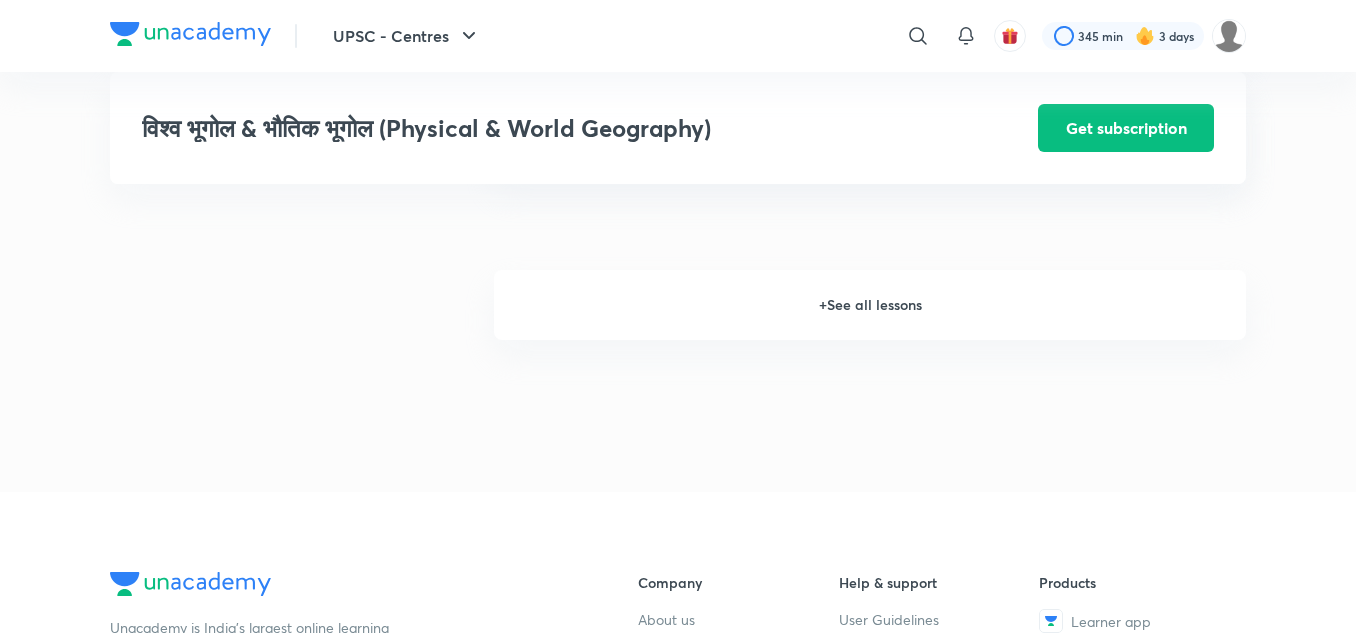 click on "+  See all lessons" at bounding box center [870, 305] 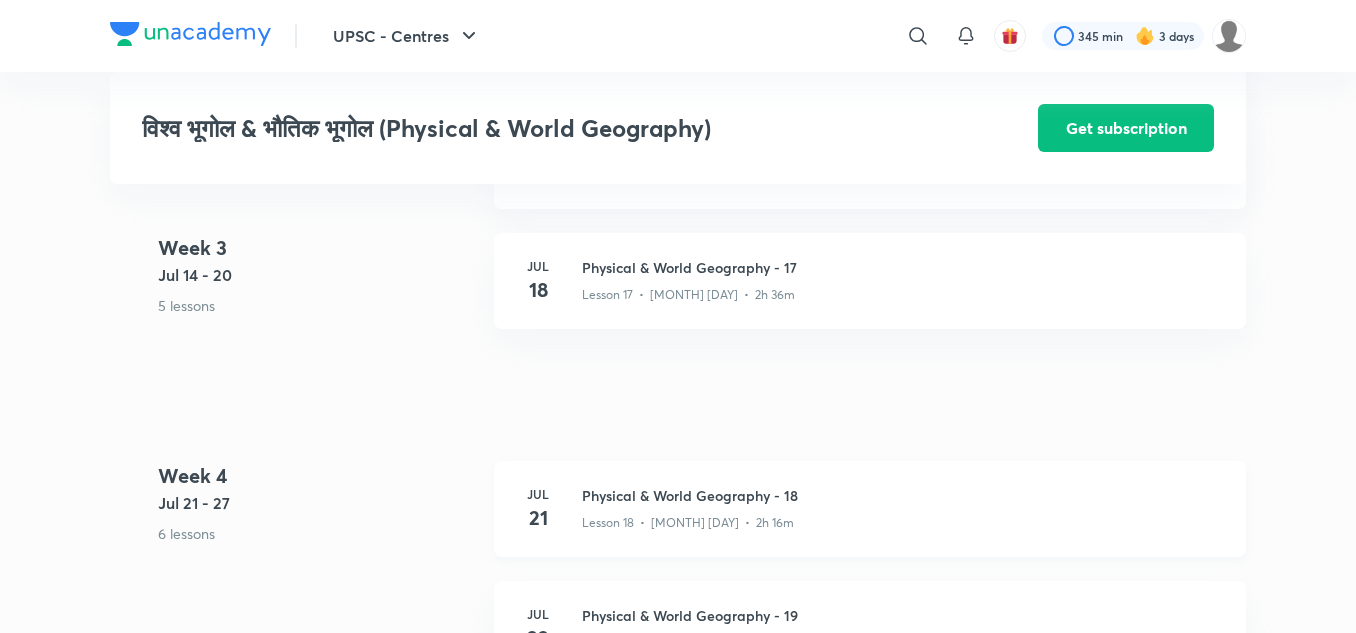 scroll, scrollTop: 2865, scrollLeft: 0, axis: vertical 